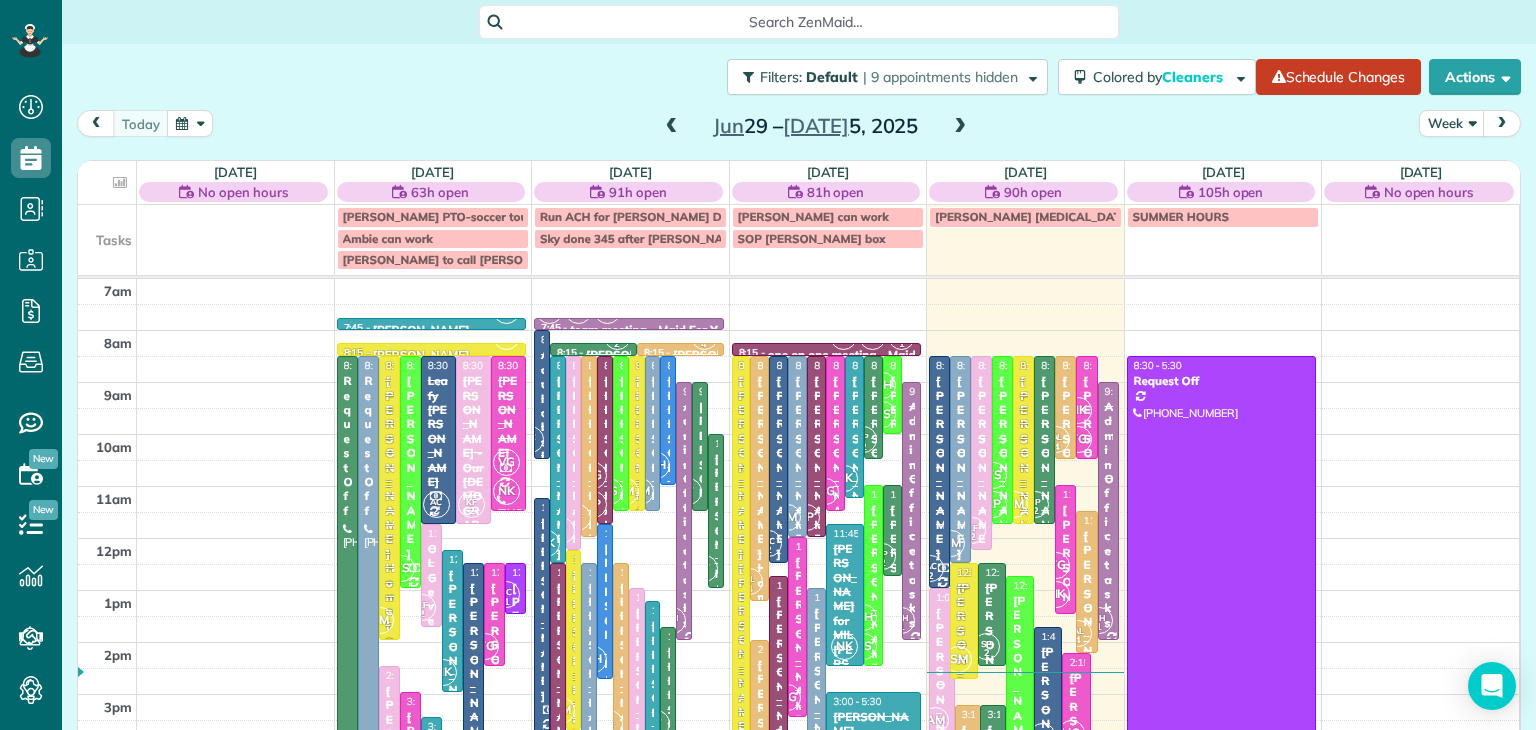 scroll, scrollTop: 0, scrollLeft: 0, axis: both 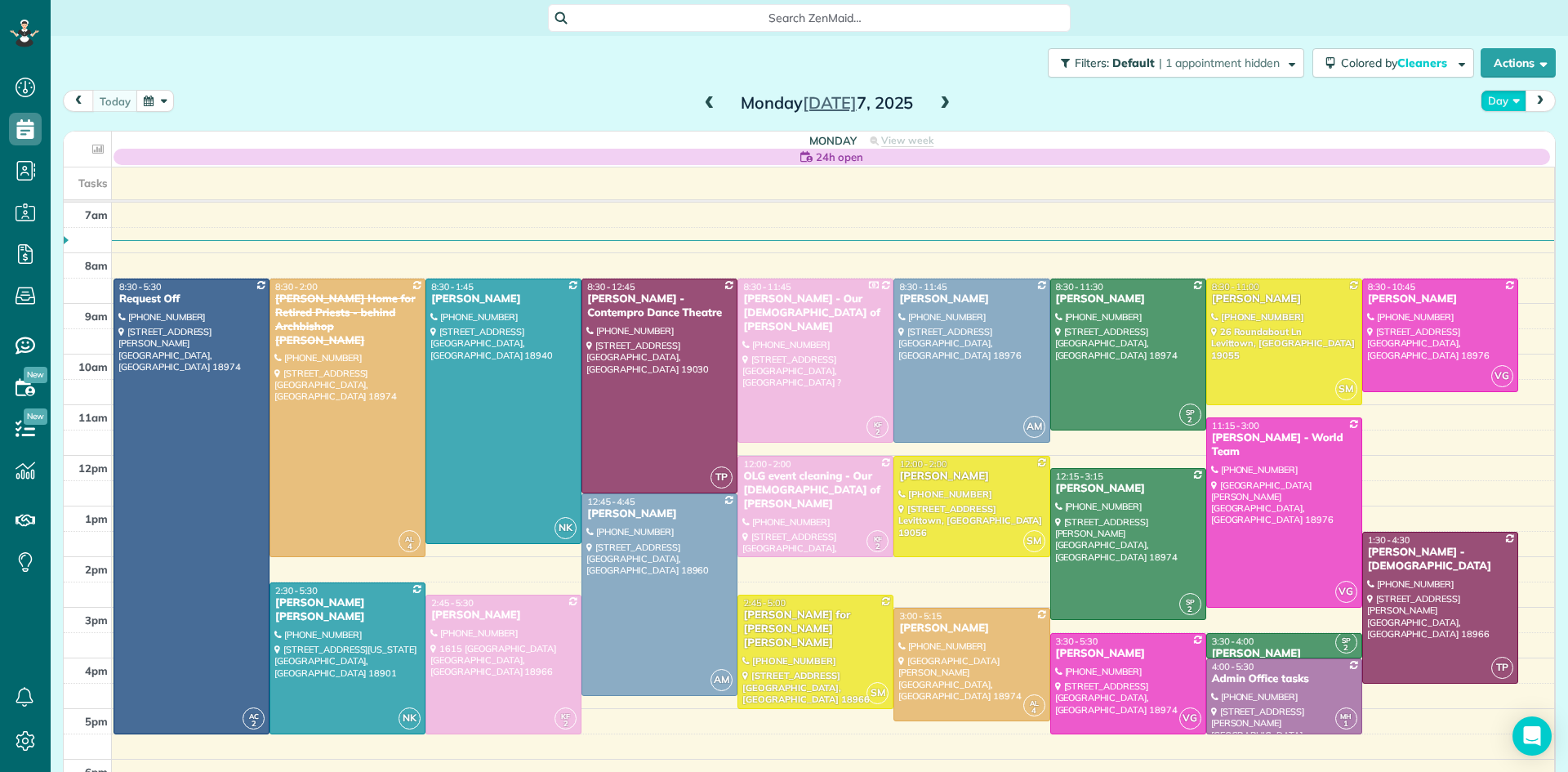 click on "Day" at bounding box center [1503, 100] 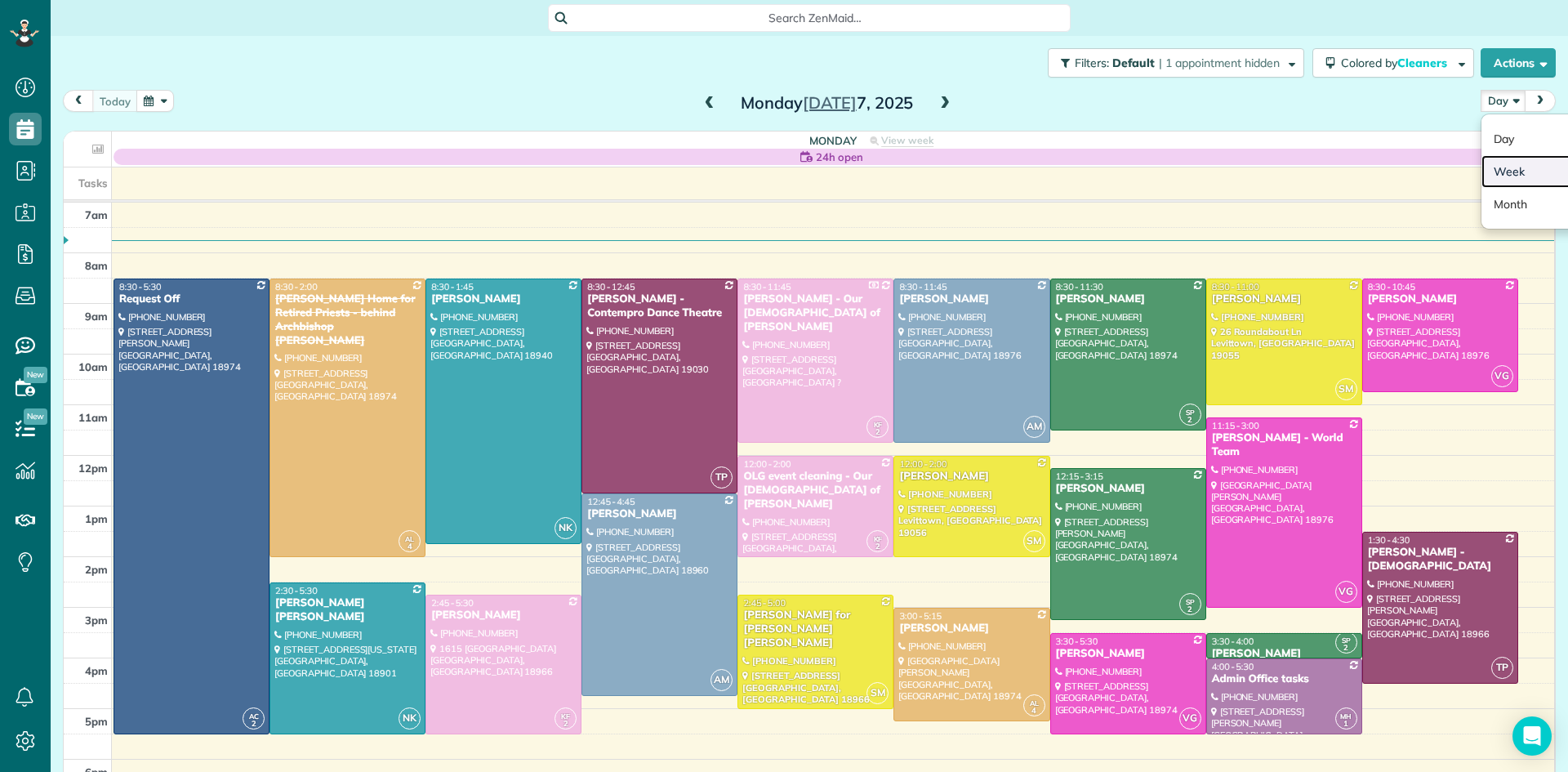 click on "Week" at bounding box center (1546, 172) 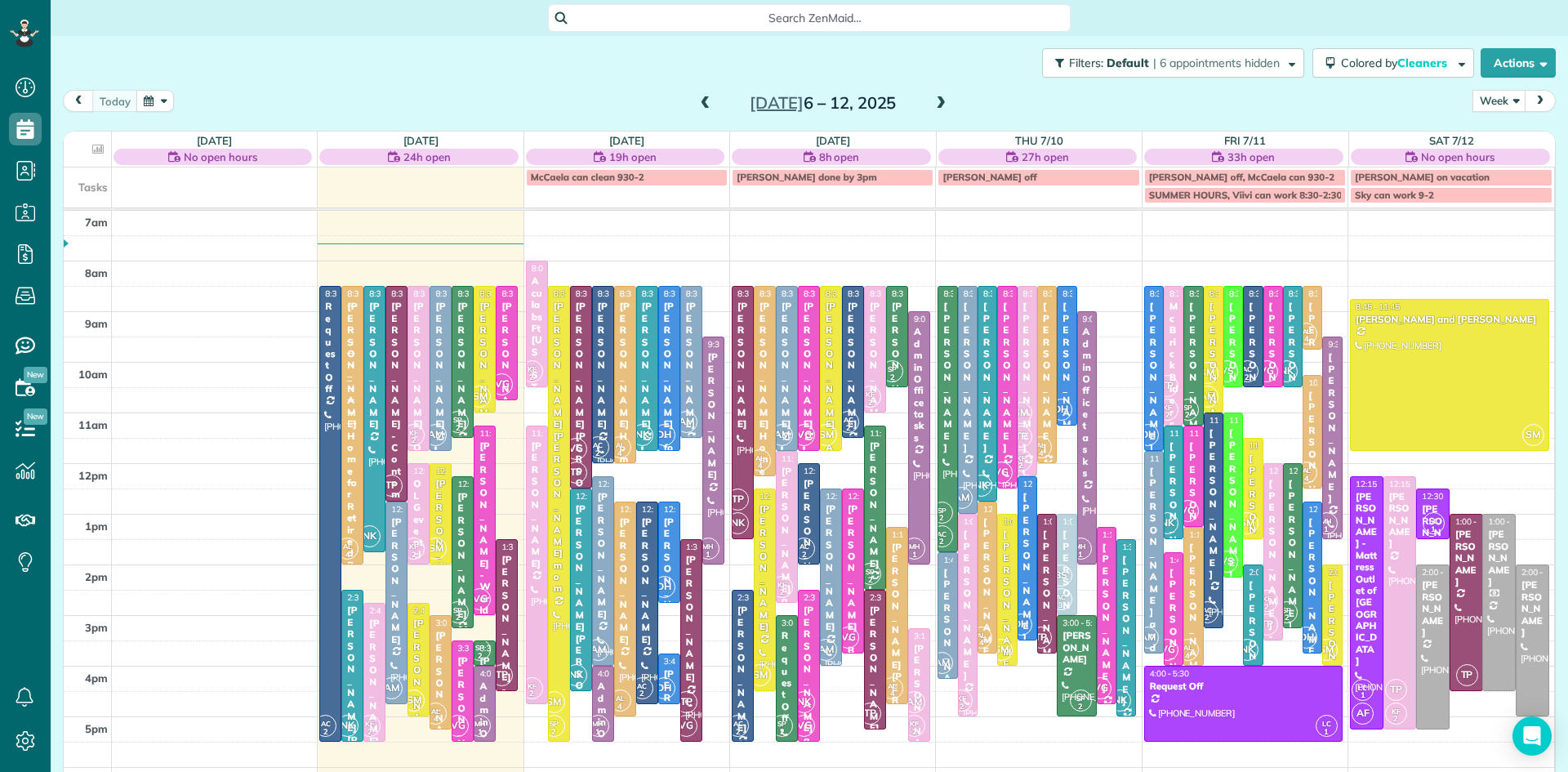 click at bounding box center (706, 104) 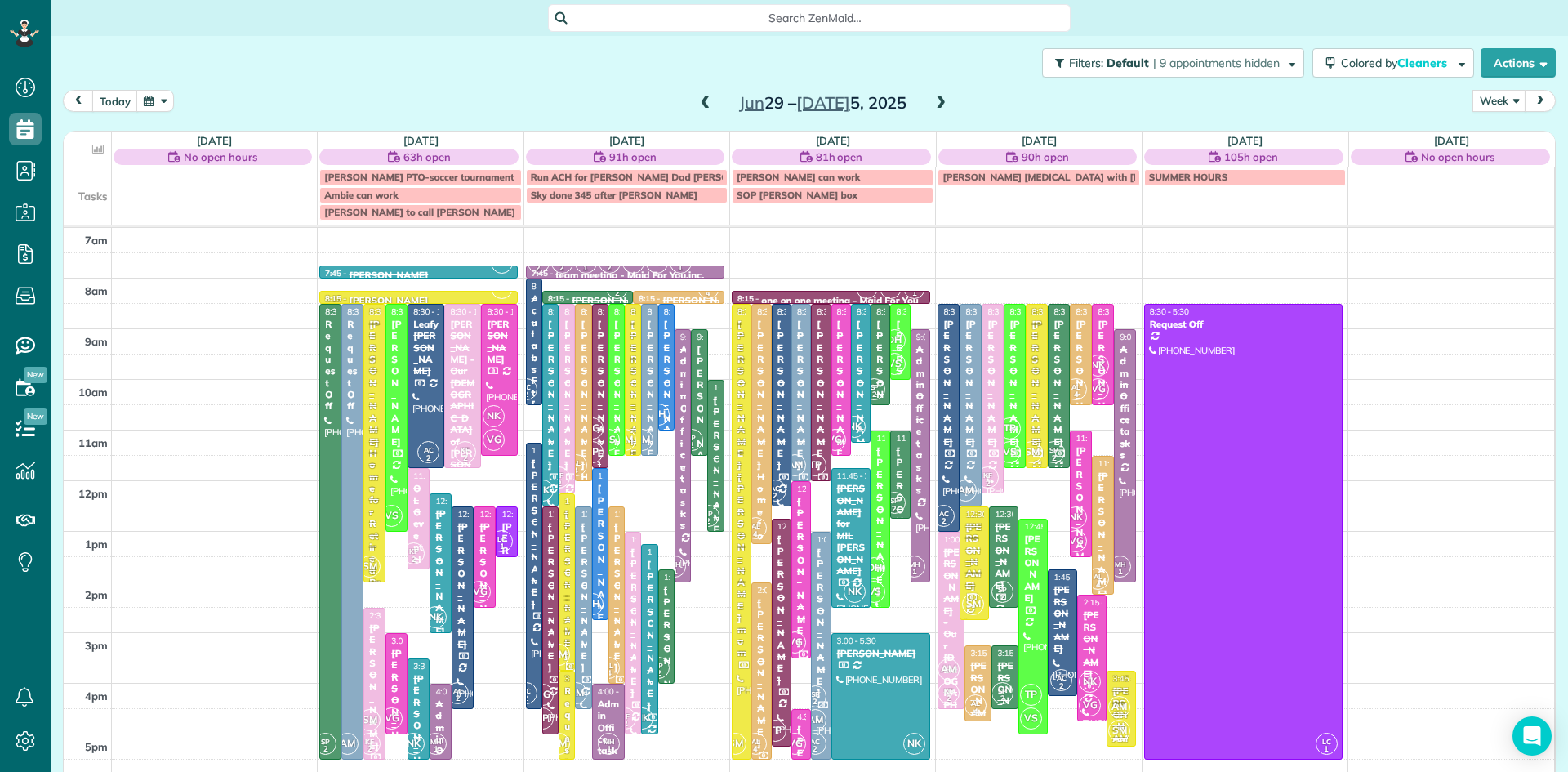 click at bounding box center (941, 104) 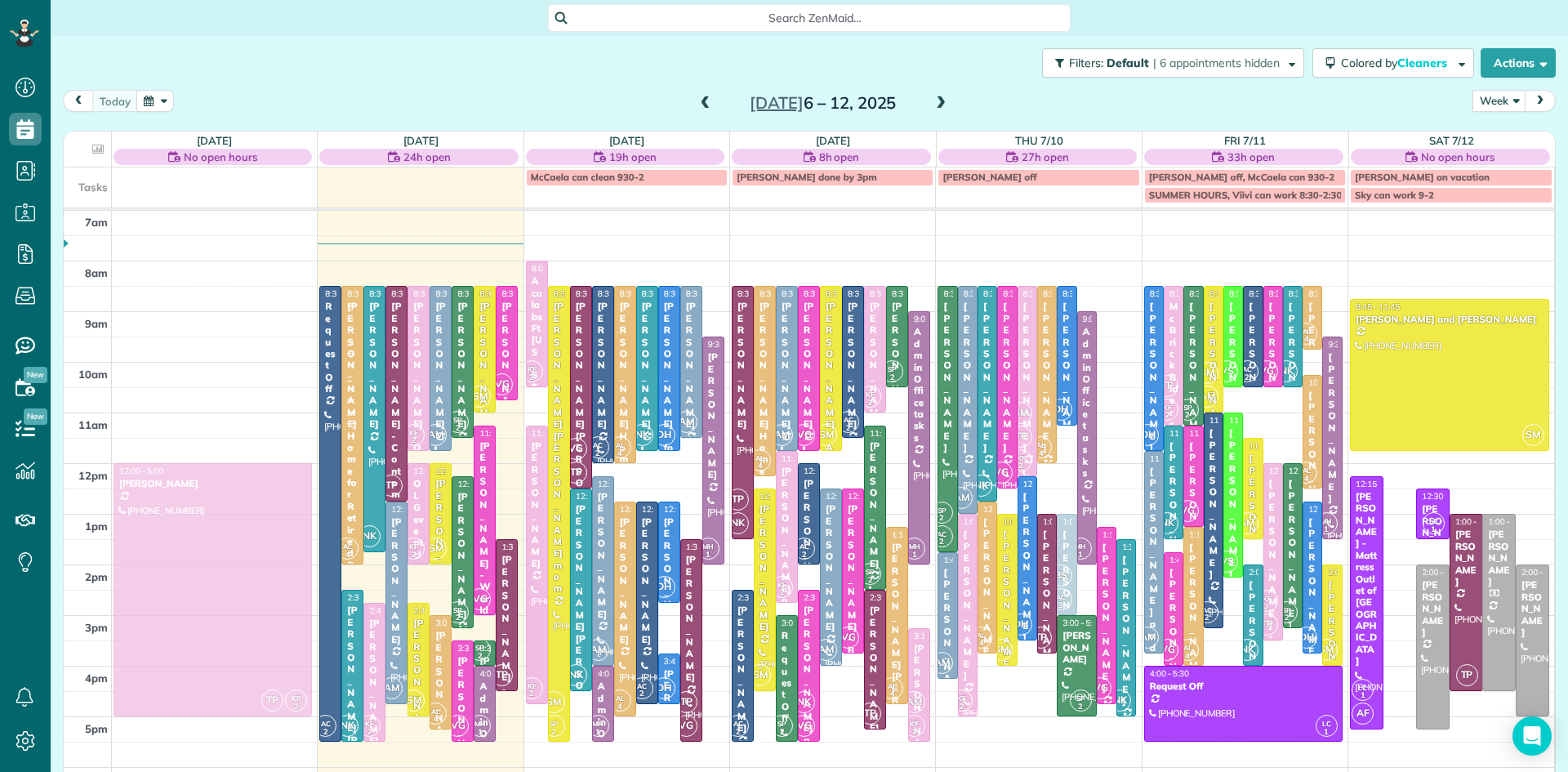 drag, startPoint x: 1401, startPoint y: 559, endPoint x: 279, endPoint y: 552, distance: 1122.0218 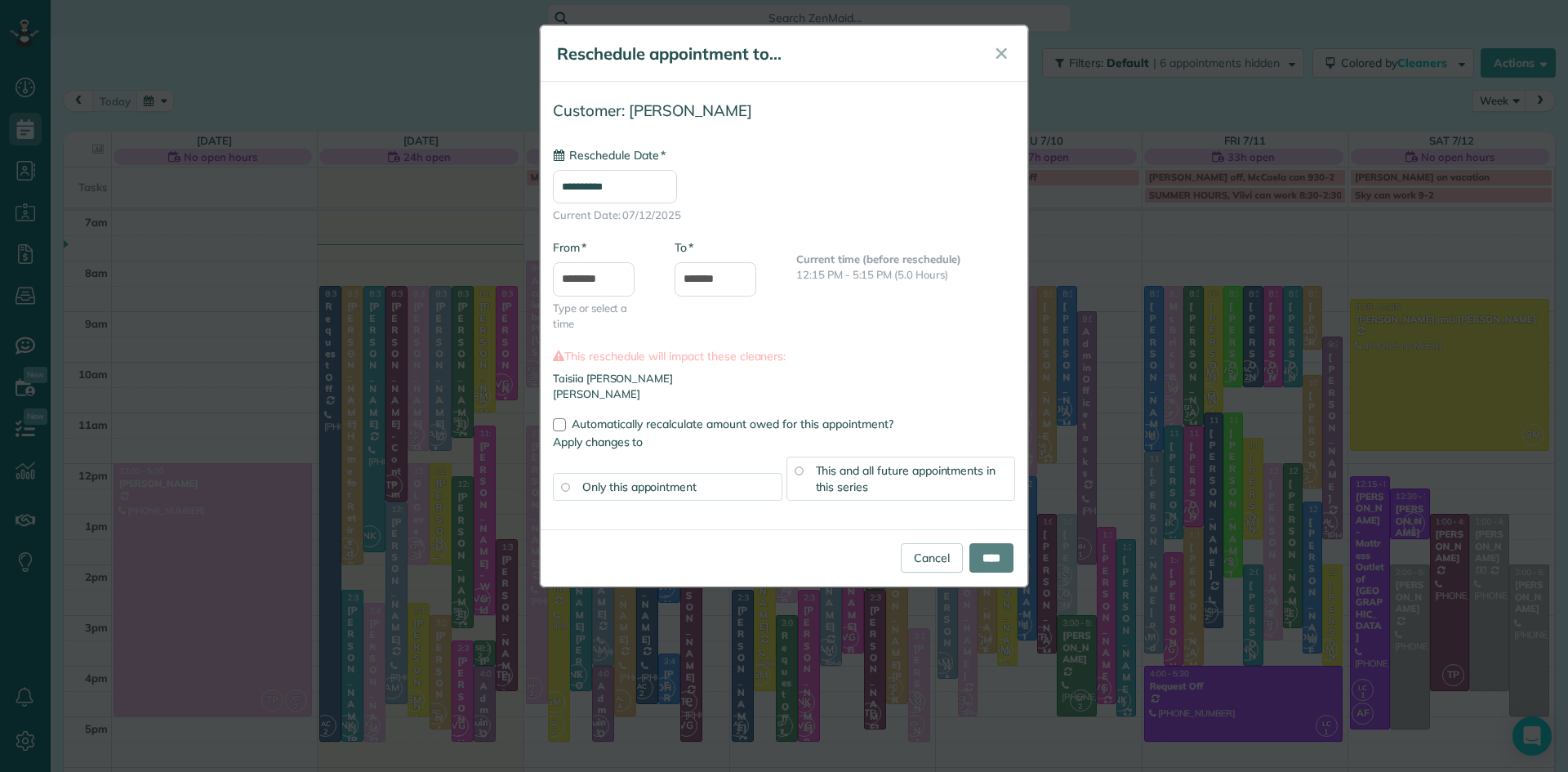 type on "**********" 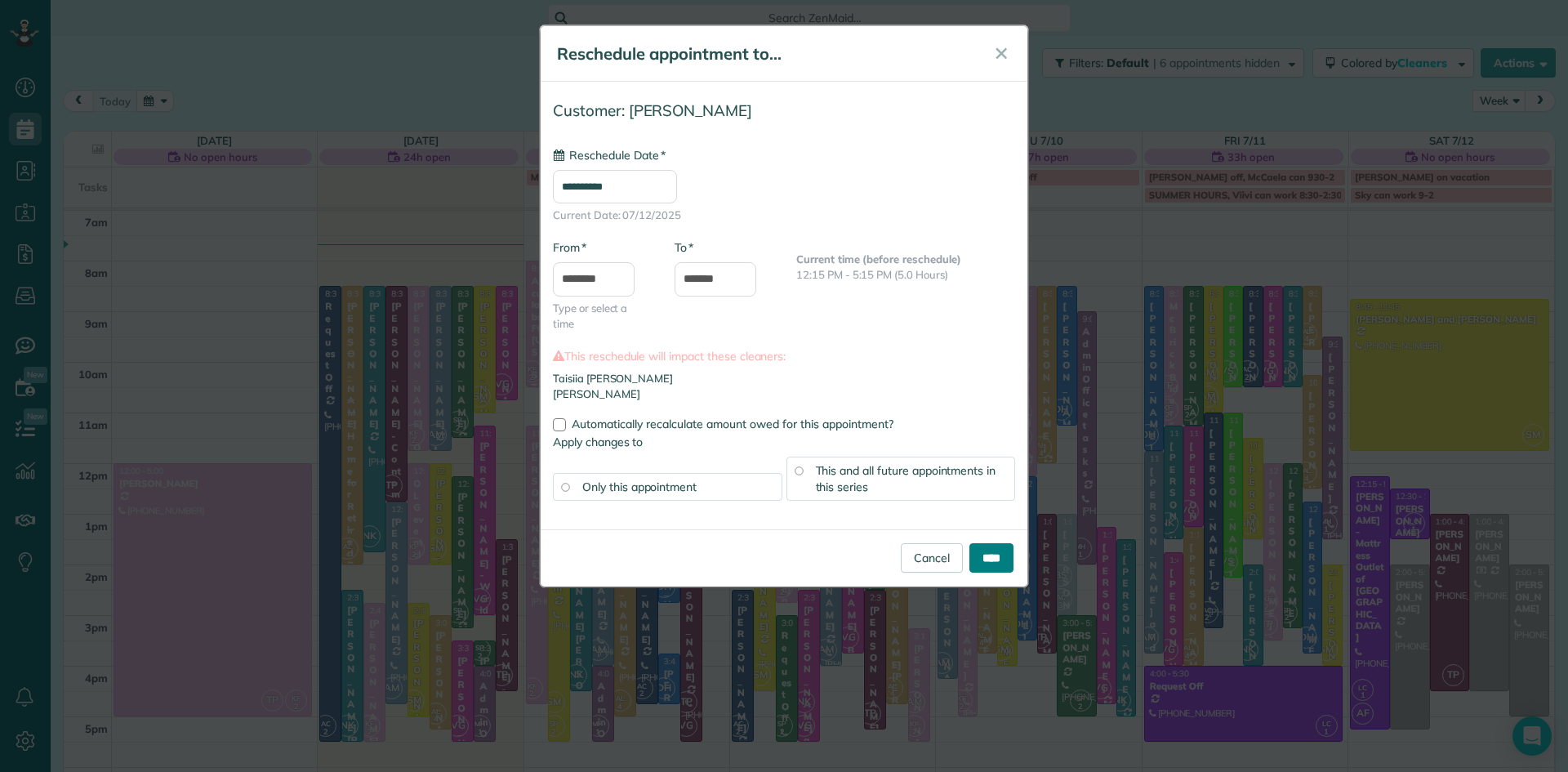 click on "****" at bounding box center (991, 558) 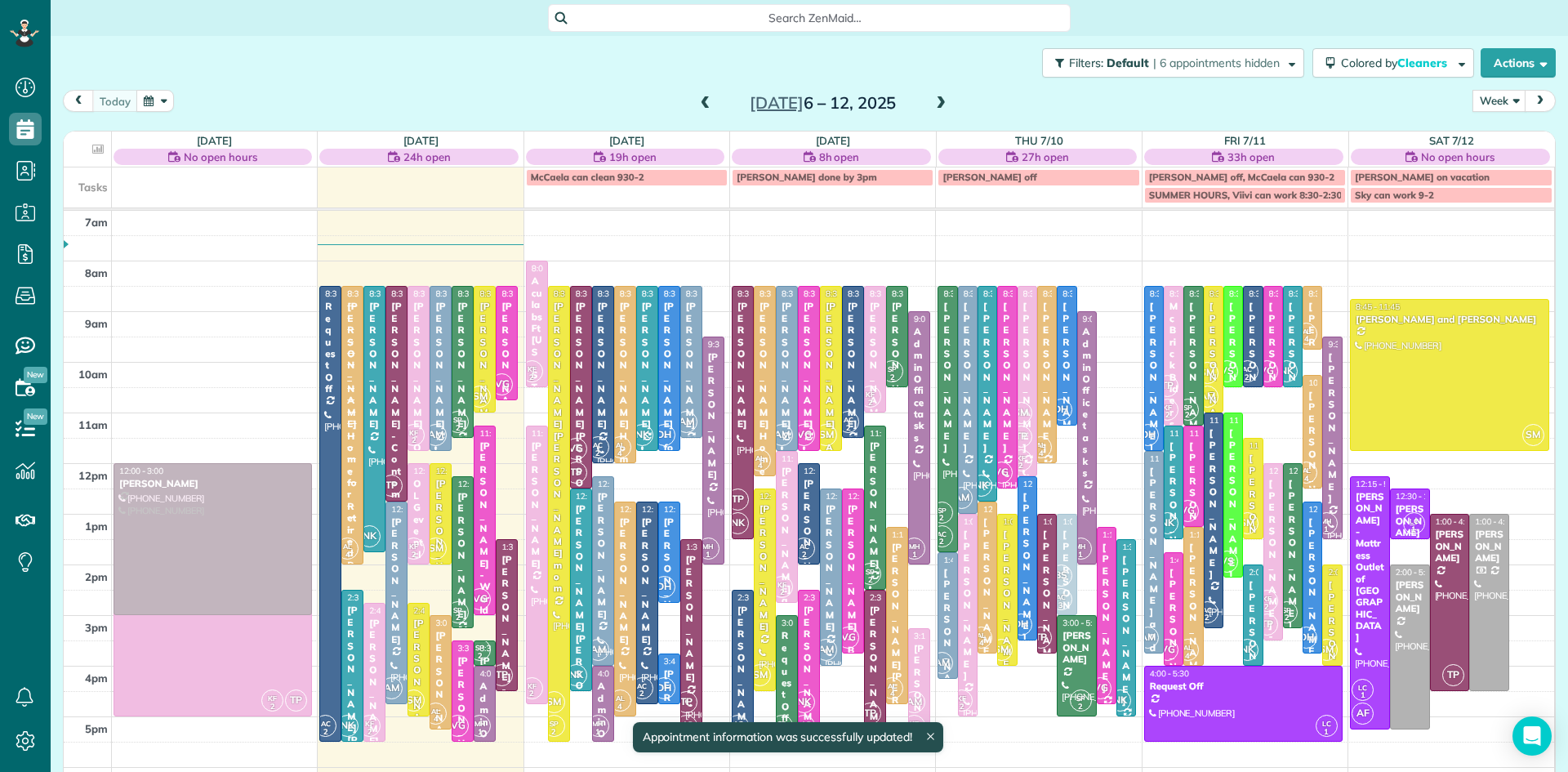 drag, startPoint x: 1526, startPoint y: 629, endPoint x: 253, endPoint y: 527, distance: 1277.0799 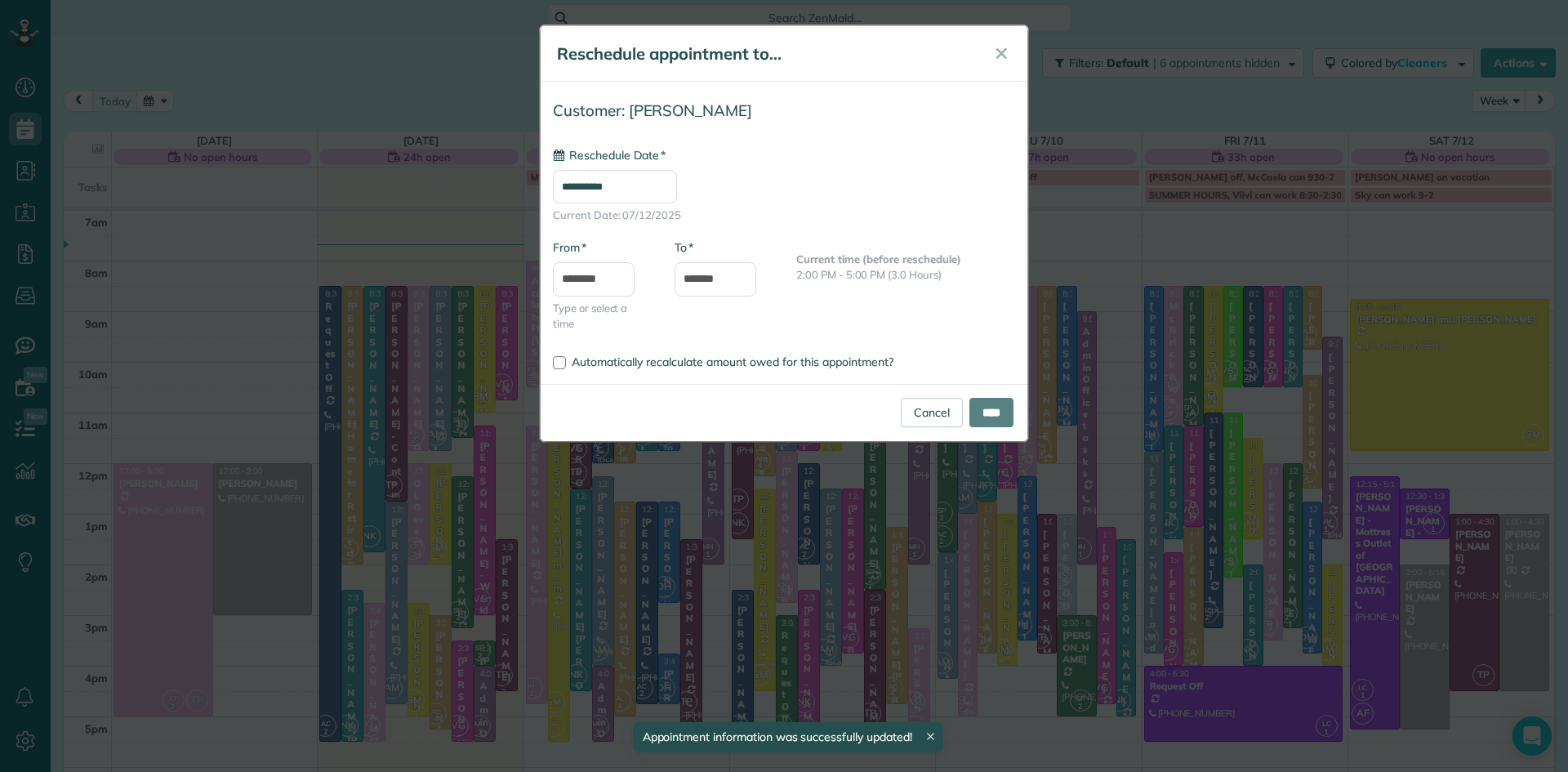 type on "**********" 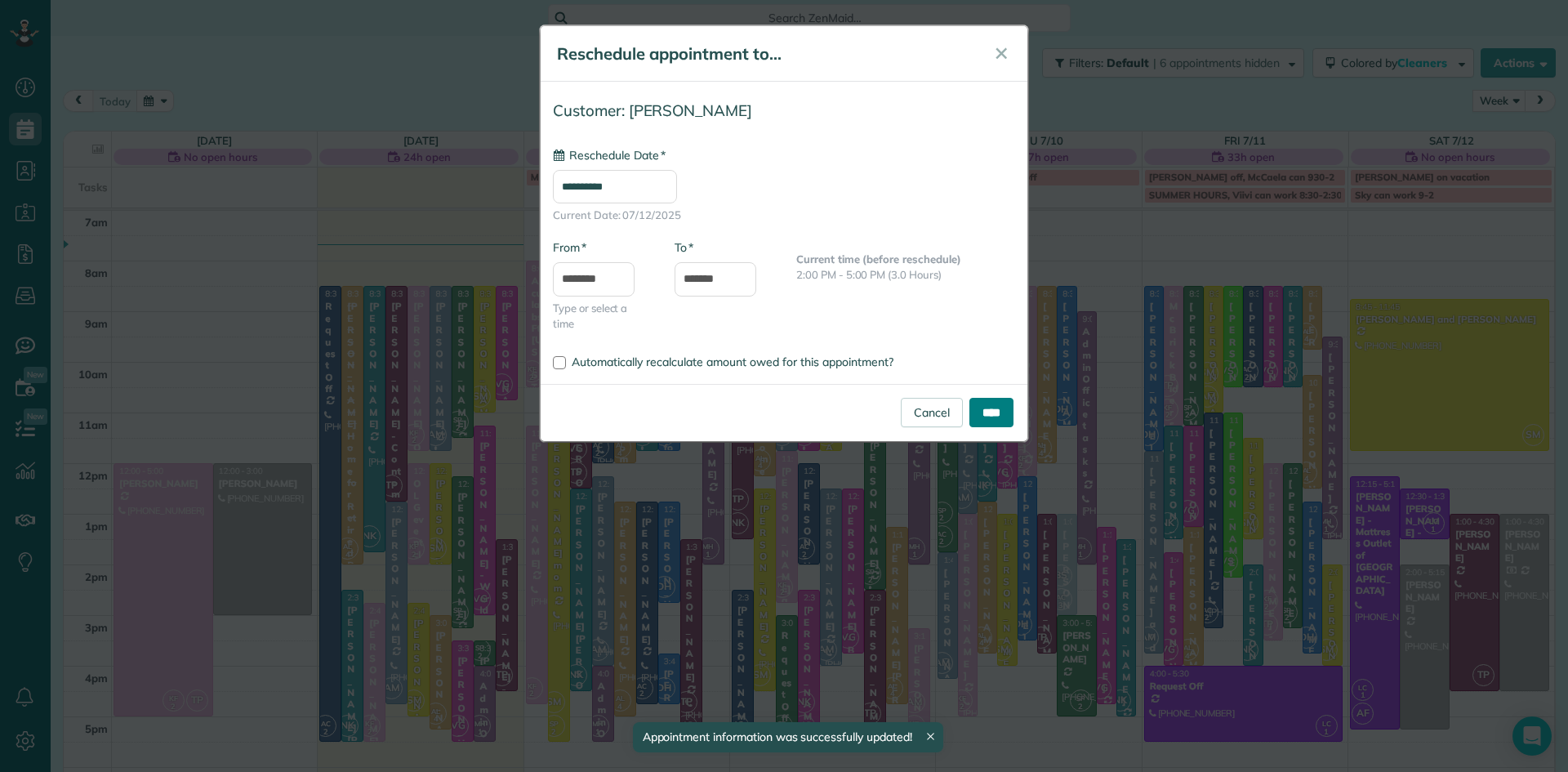 click on "****" at bounding box center (991, 413) 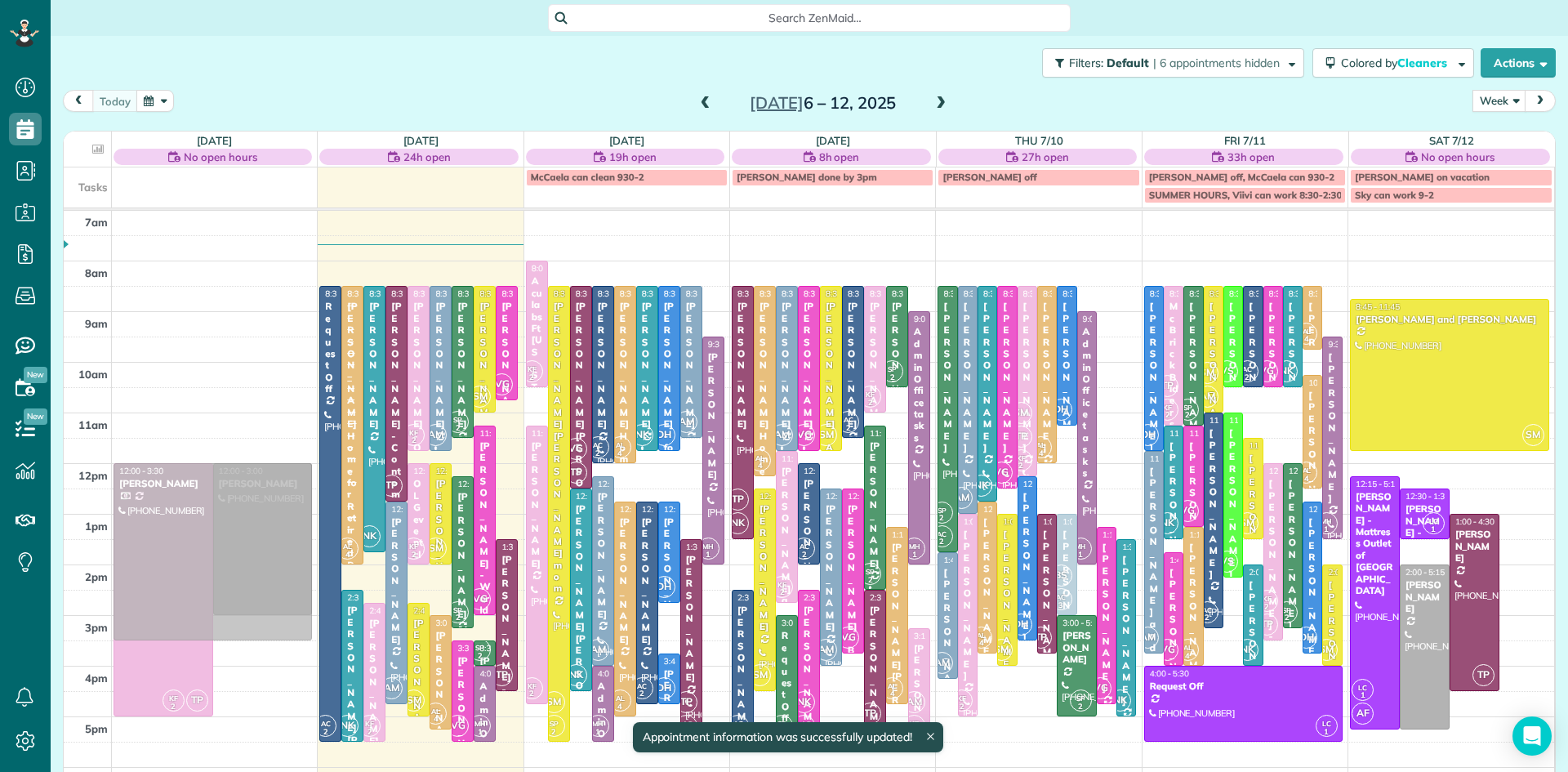 drag, startPoint x: 1535, startPoint y: 604, endPoint x: 251, endPoint y: 553, distance: 1285.0125 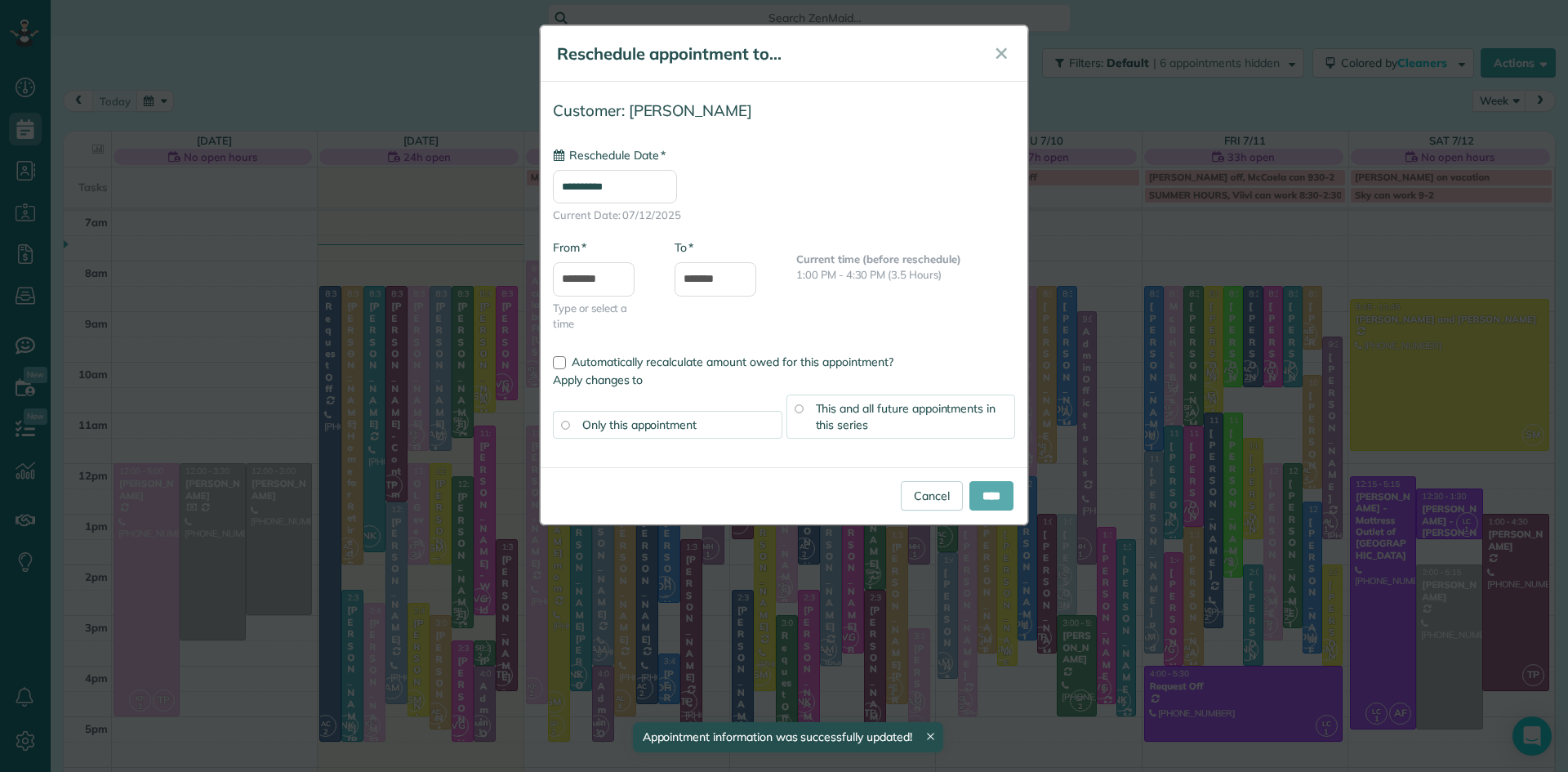 type on "**********" 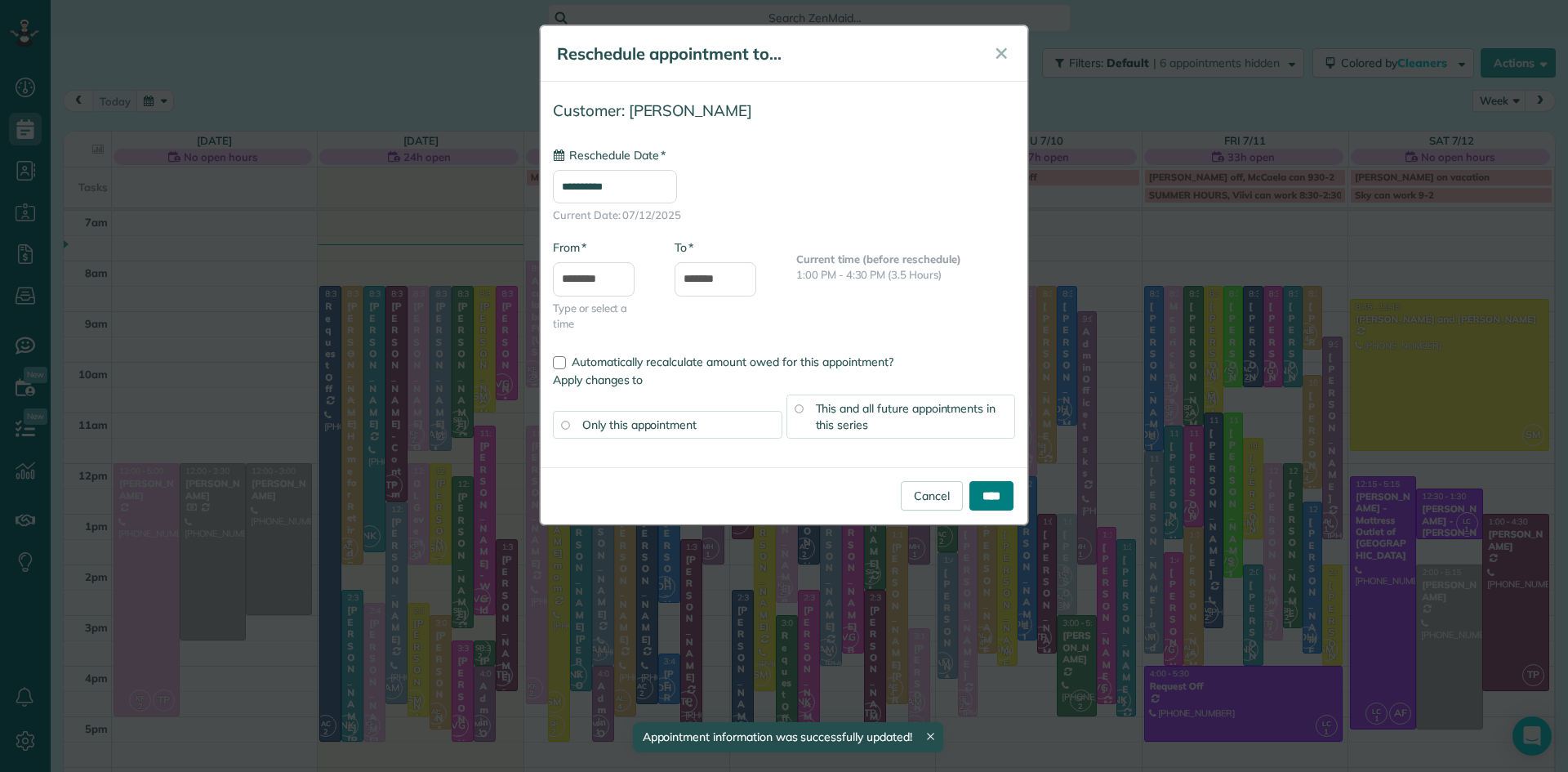 click on "****" at bounding box center (991, 496) 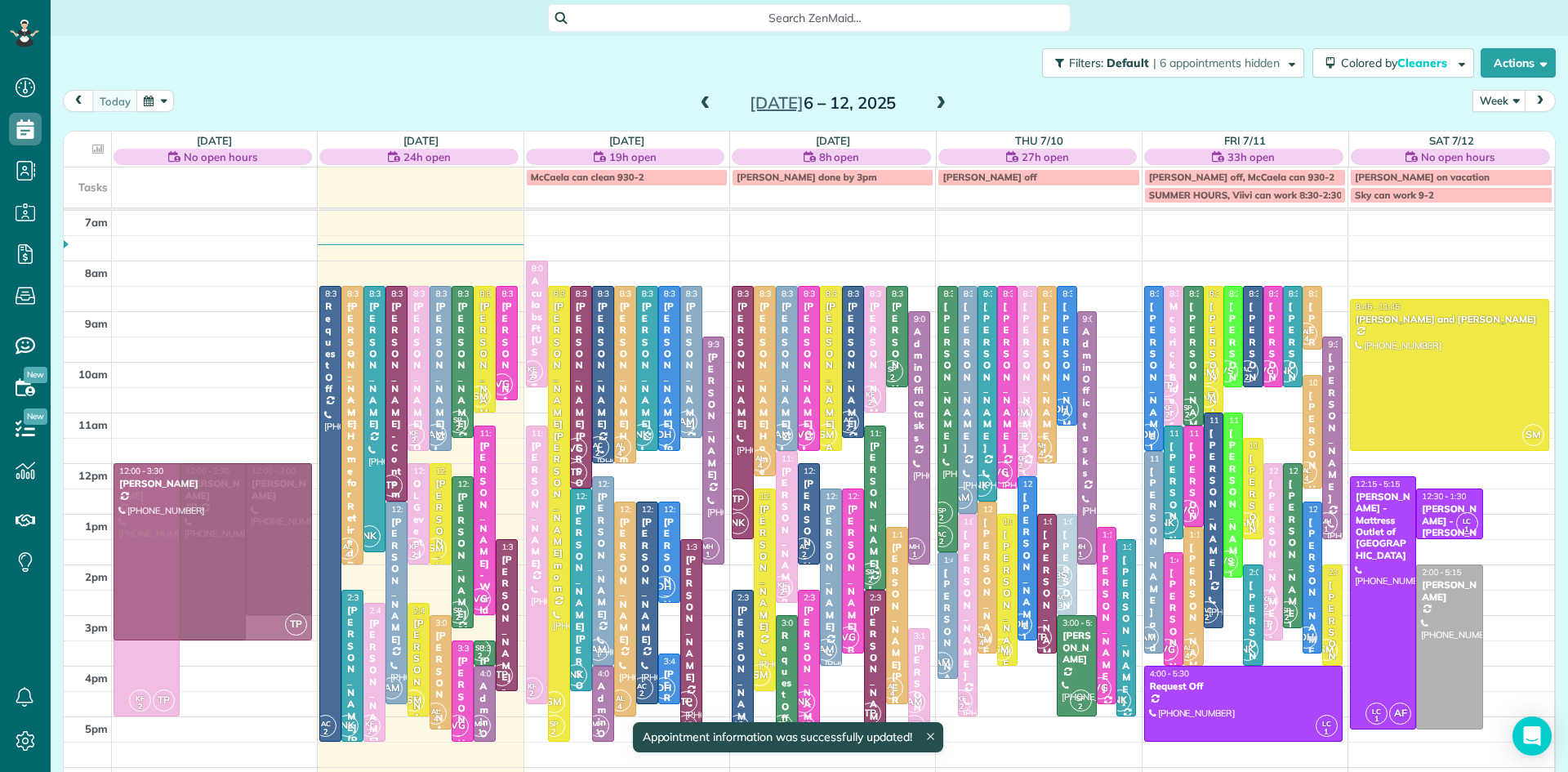 drag, startPoint x: 1522, startPoint y: 593, endPoint x: 262, endPoint y: 543, distance: 1260.9917 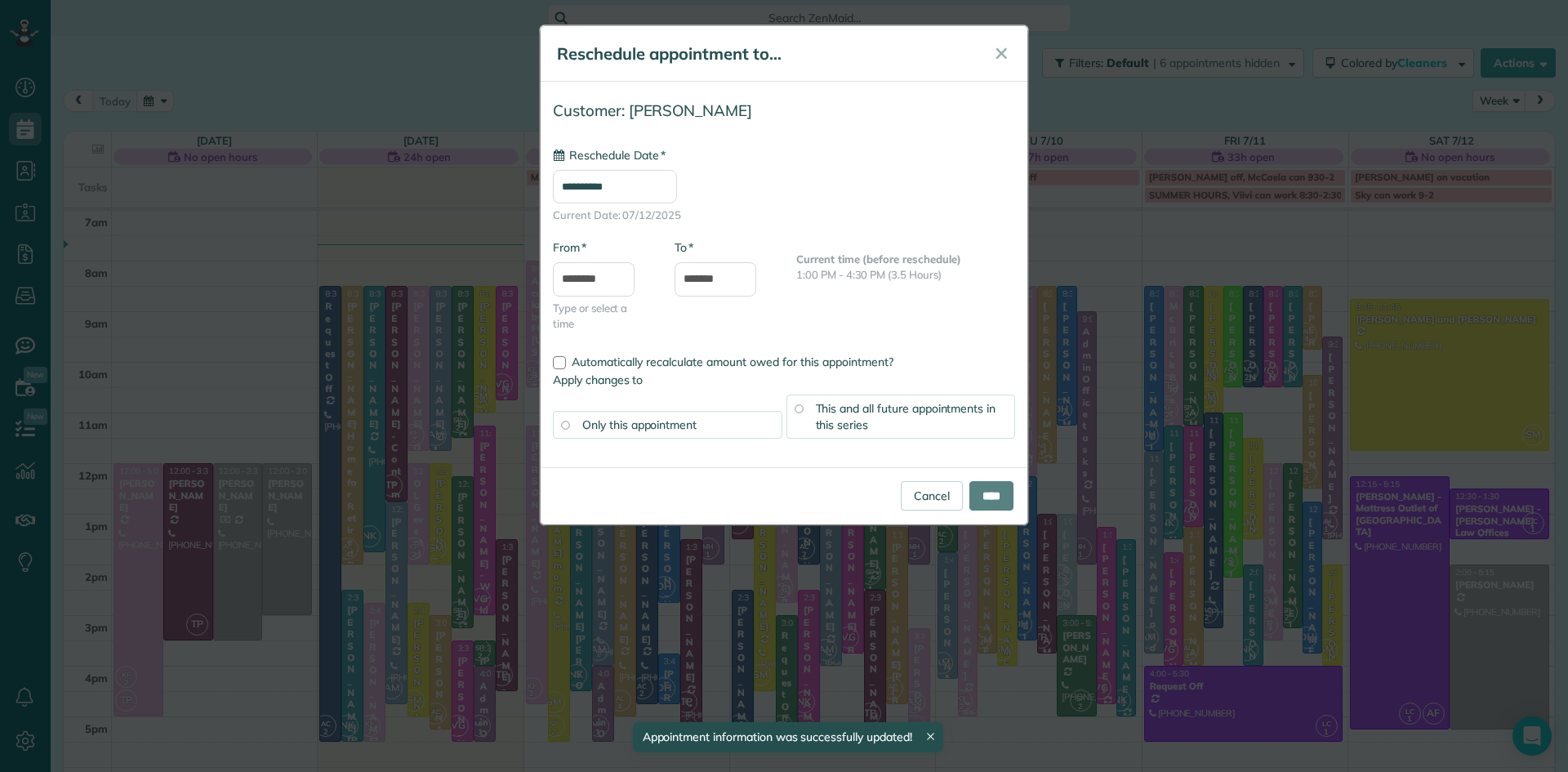 type on "**********" 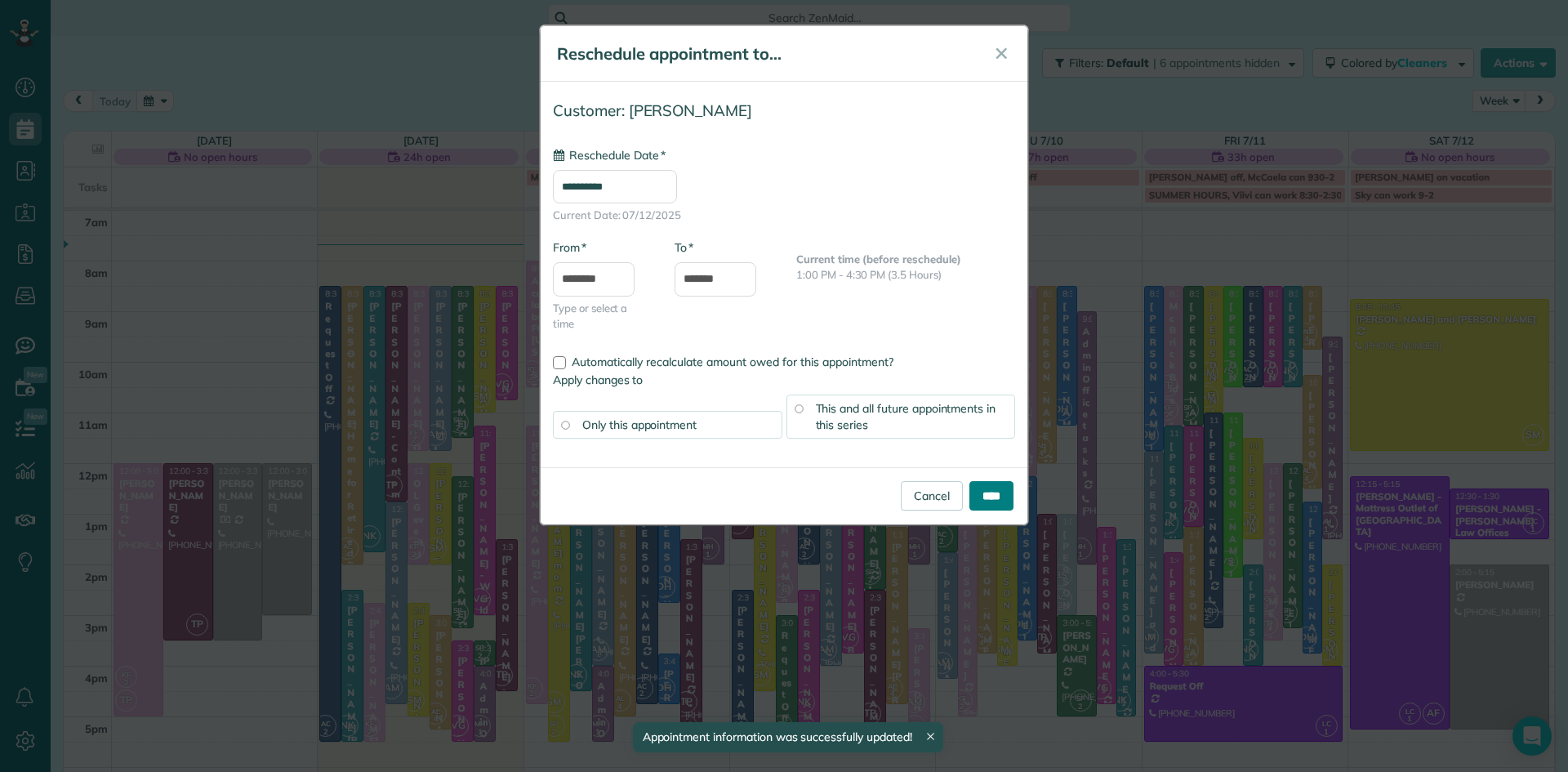 click on "****" at bounding box center [991, 496] 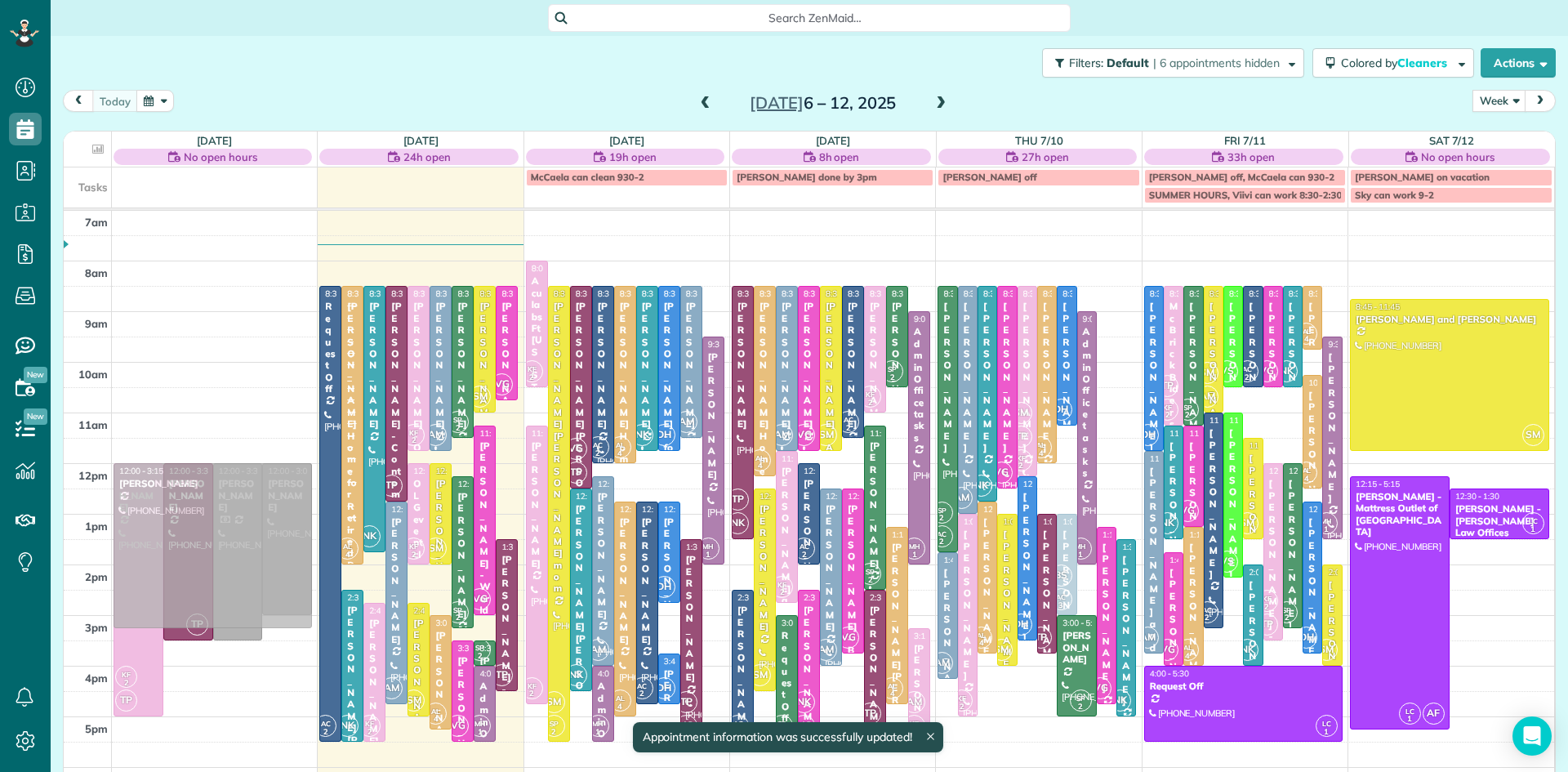 drag, startPoint x: 1521, startPoint y: 617, endPoint x: 220, endPoint y: 521, distance: 1304.5371 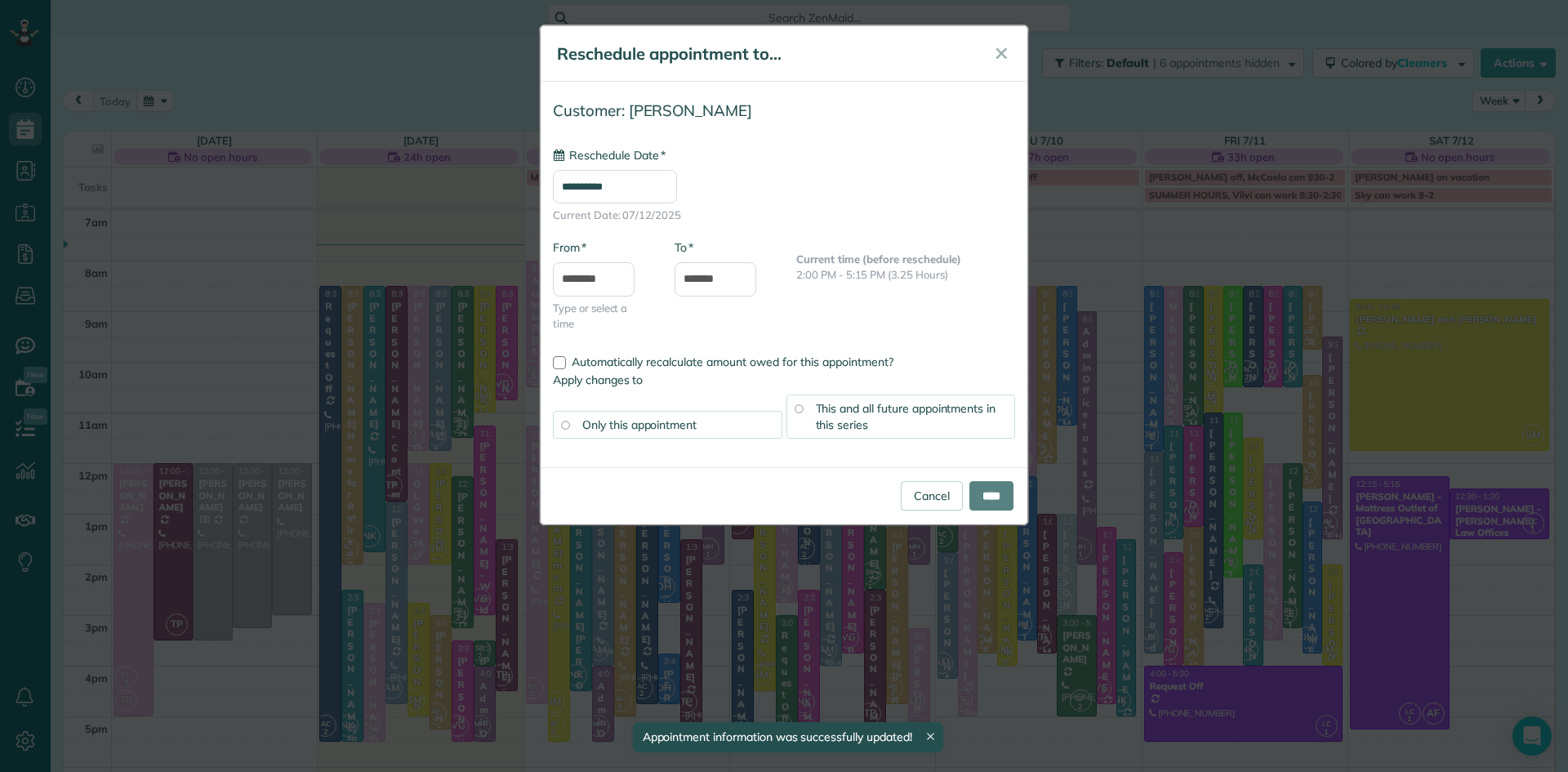 type on "**********" 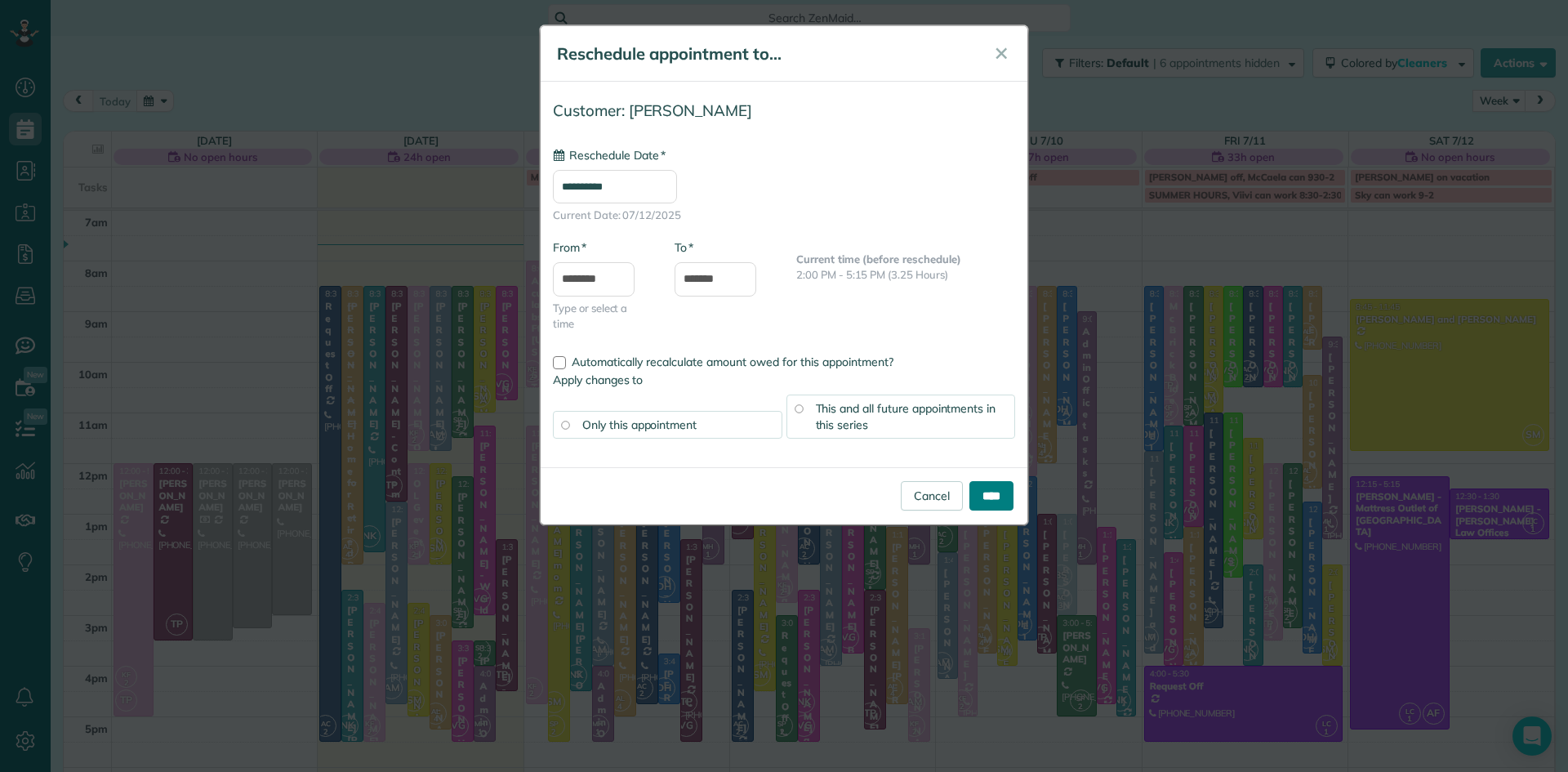 click on "****" at bounding box center [991, 496] 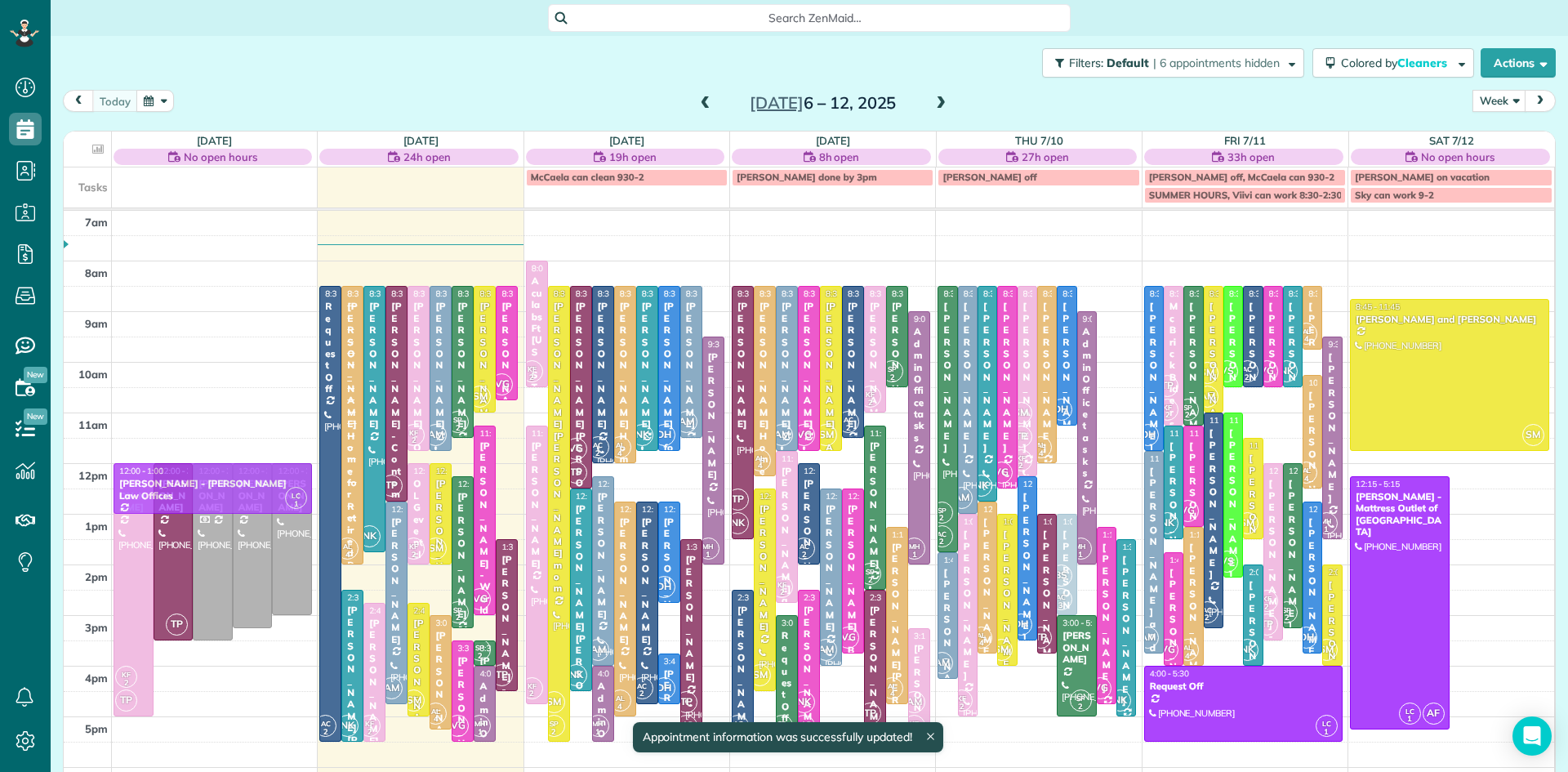 drag, startPoint x: 1448, startPoint y: 524, endPoint x: 253, endPoint y: 489, distance: 1195.5124 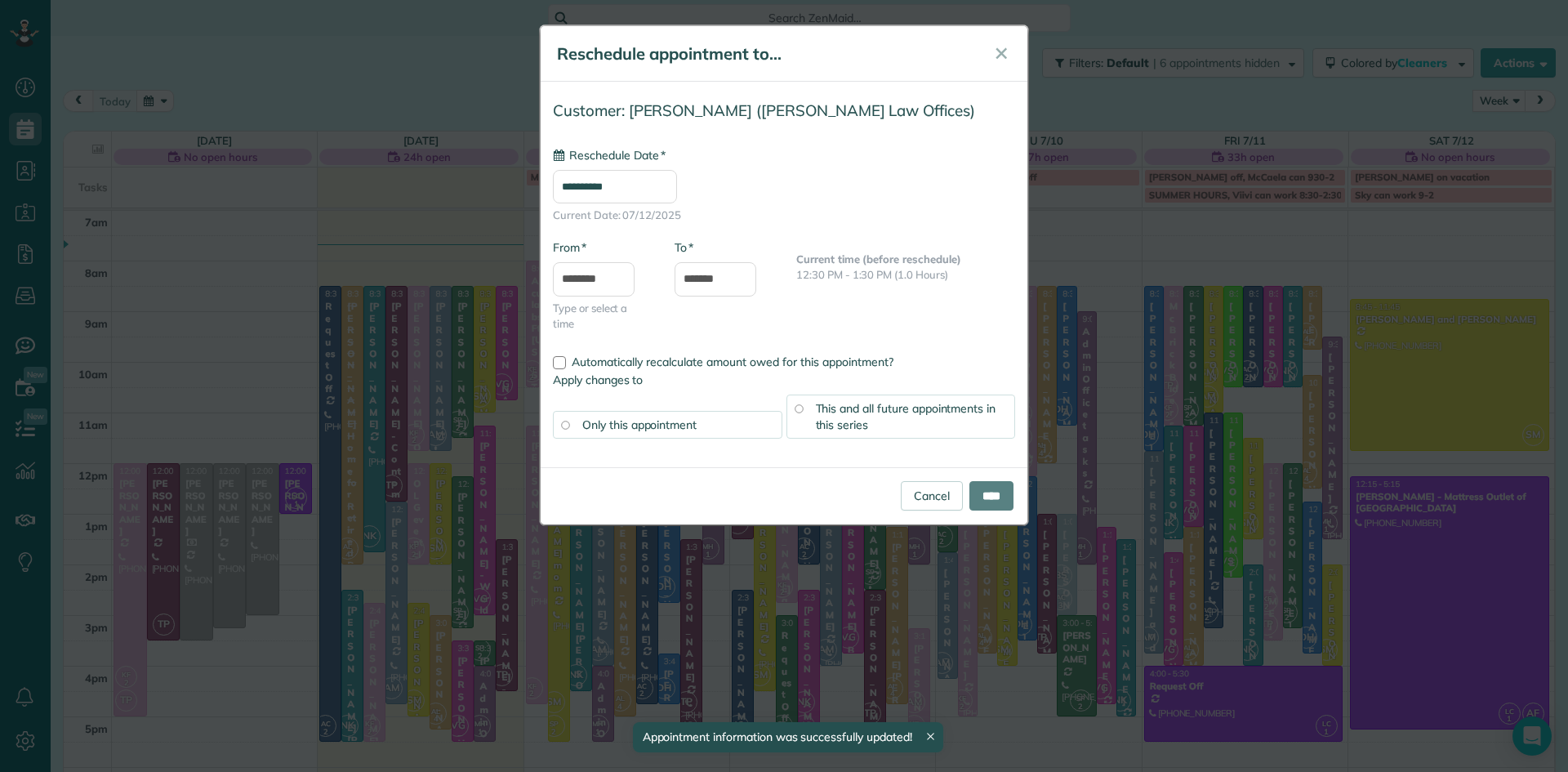 type on "**********" 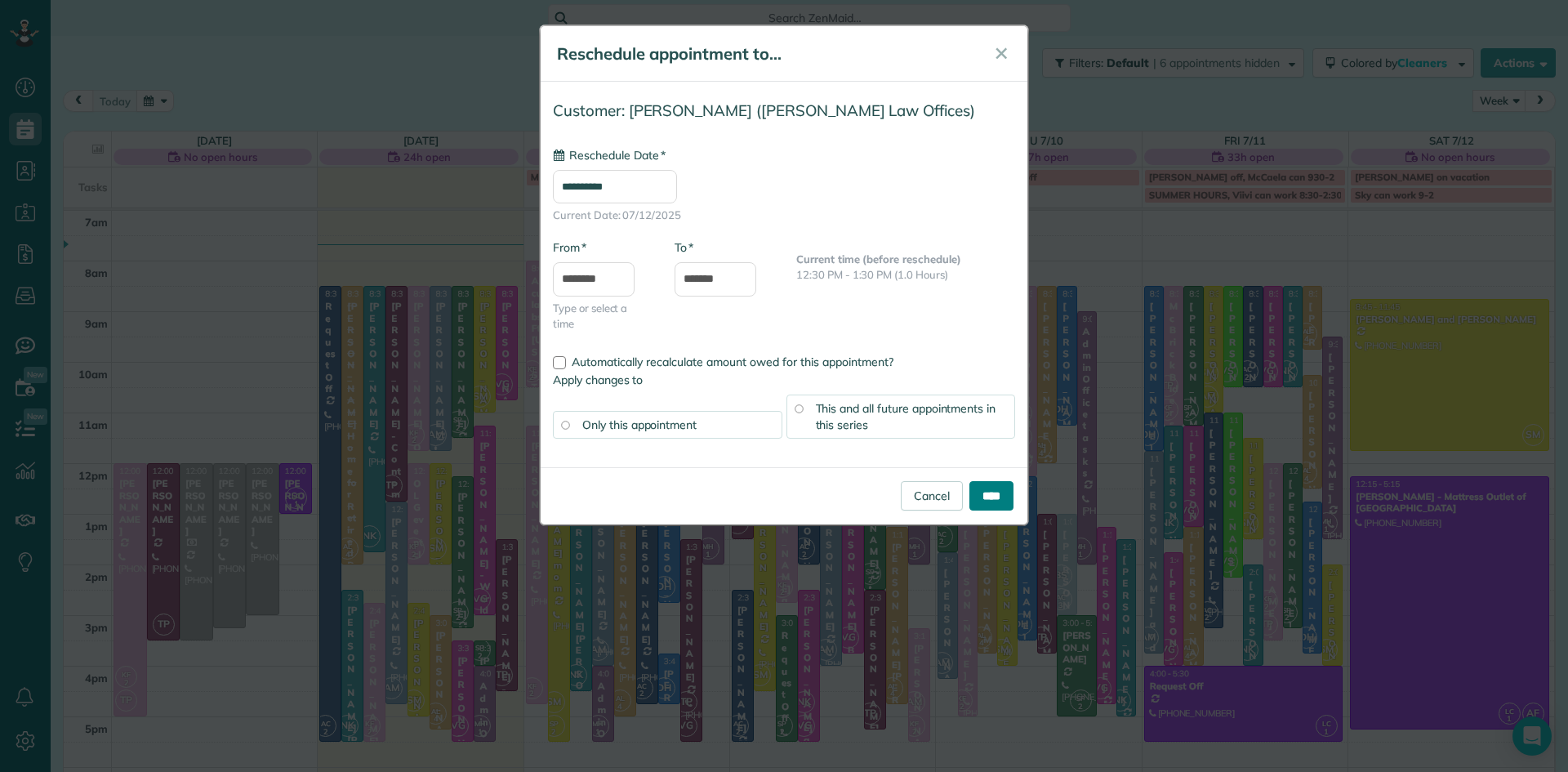 click on "****" at bounding box center [991, 496] 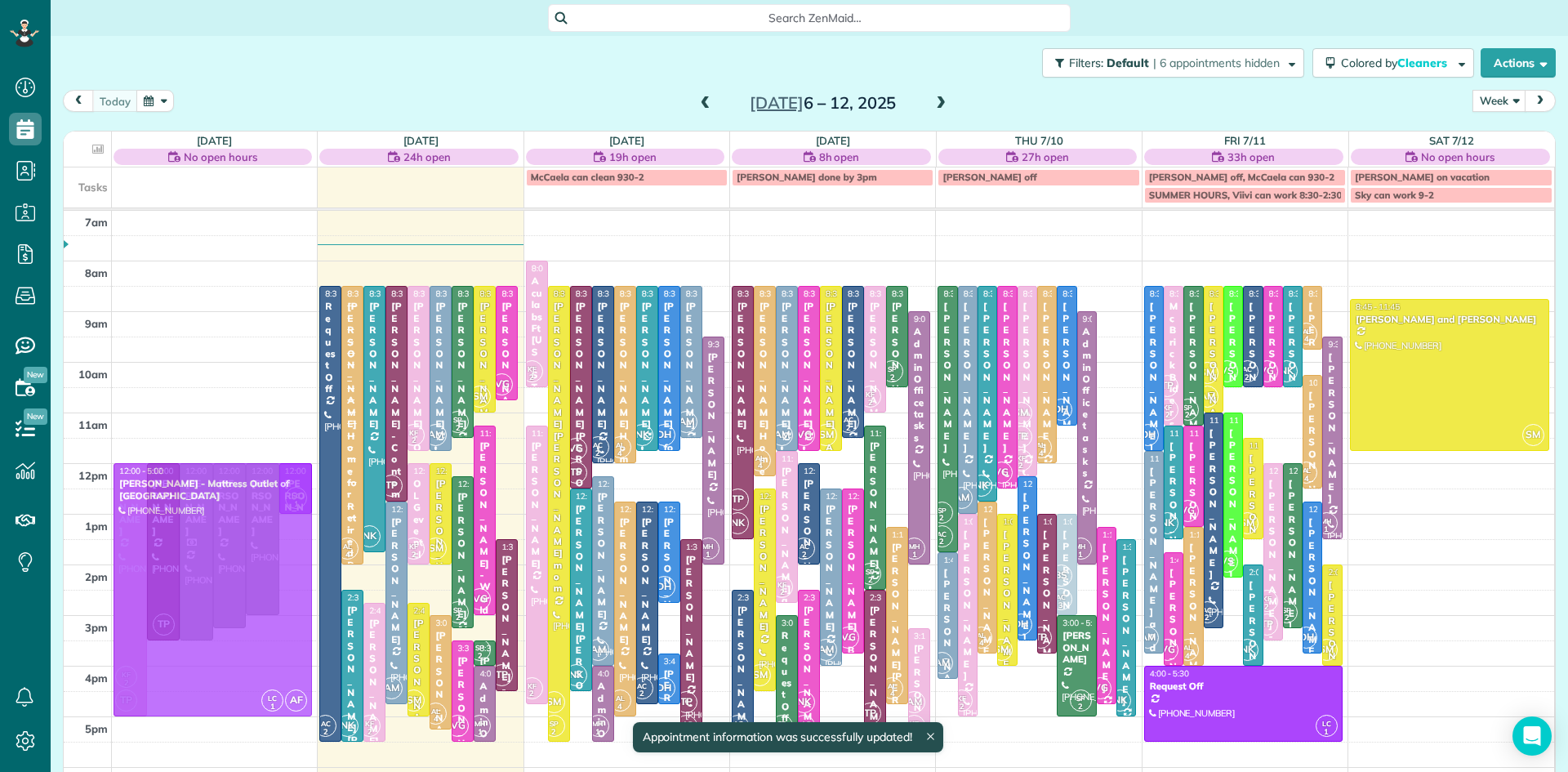 drag, startPoint x: 1439, startPoint y: 591, endPoint x: 235, endPoint y: 576, distance: 1204.0934 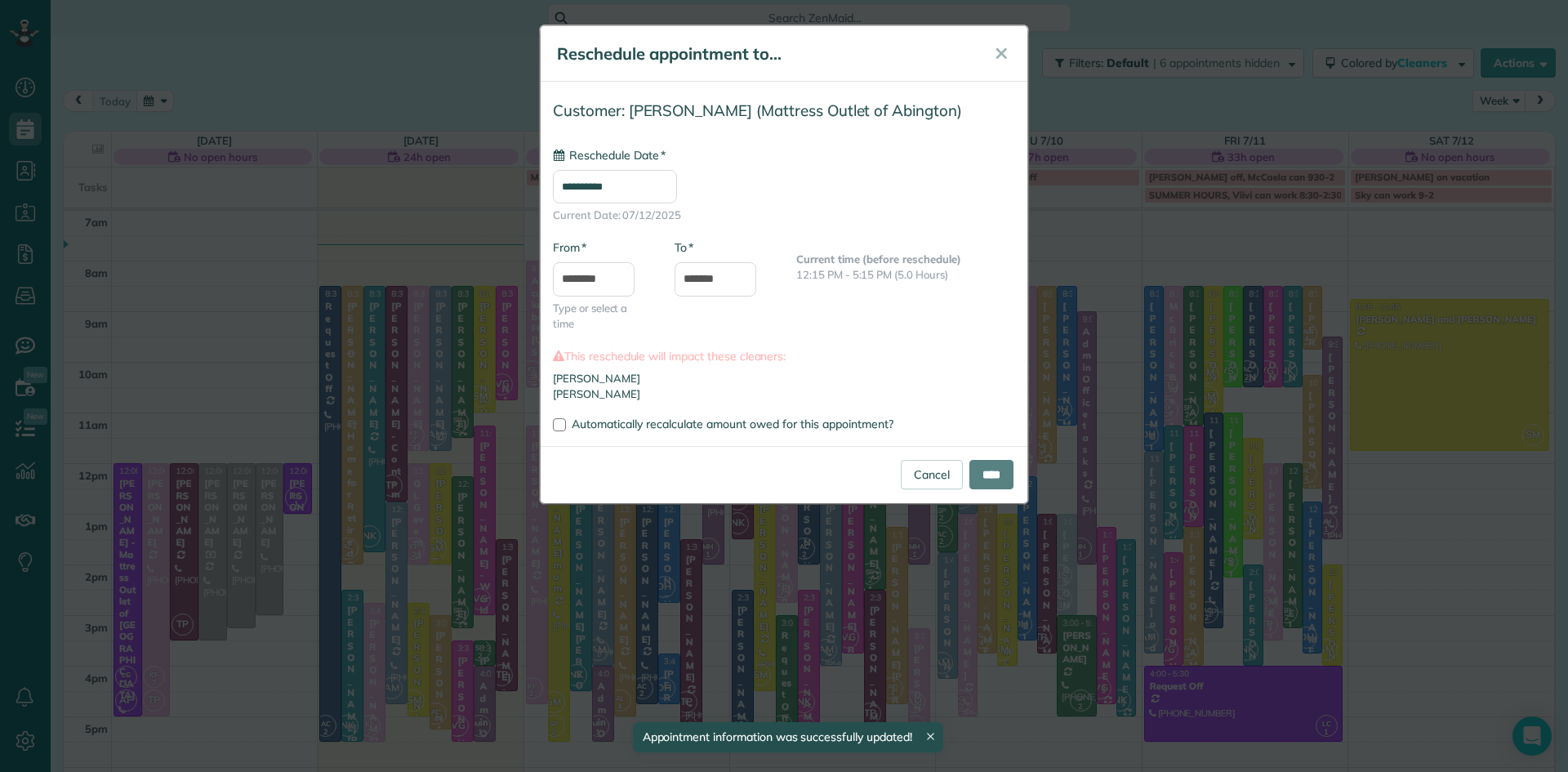 type on "**********" 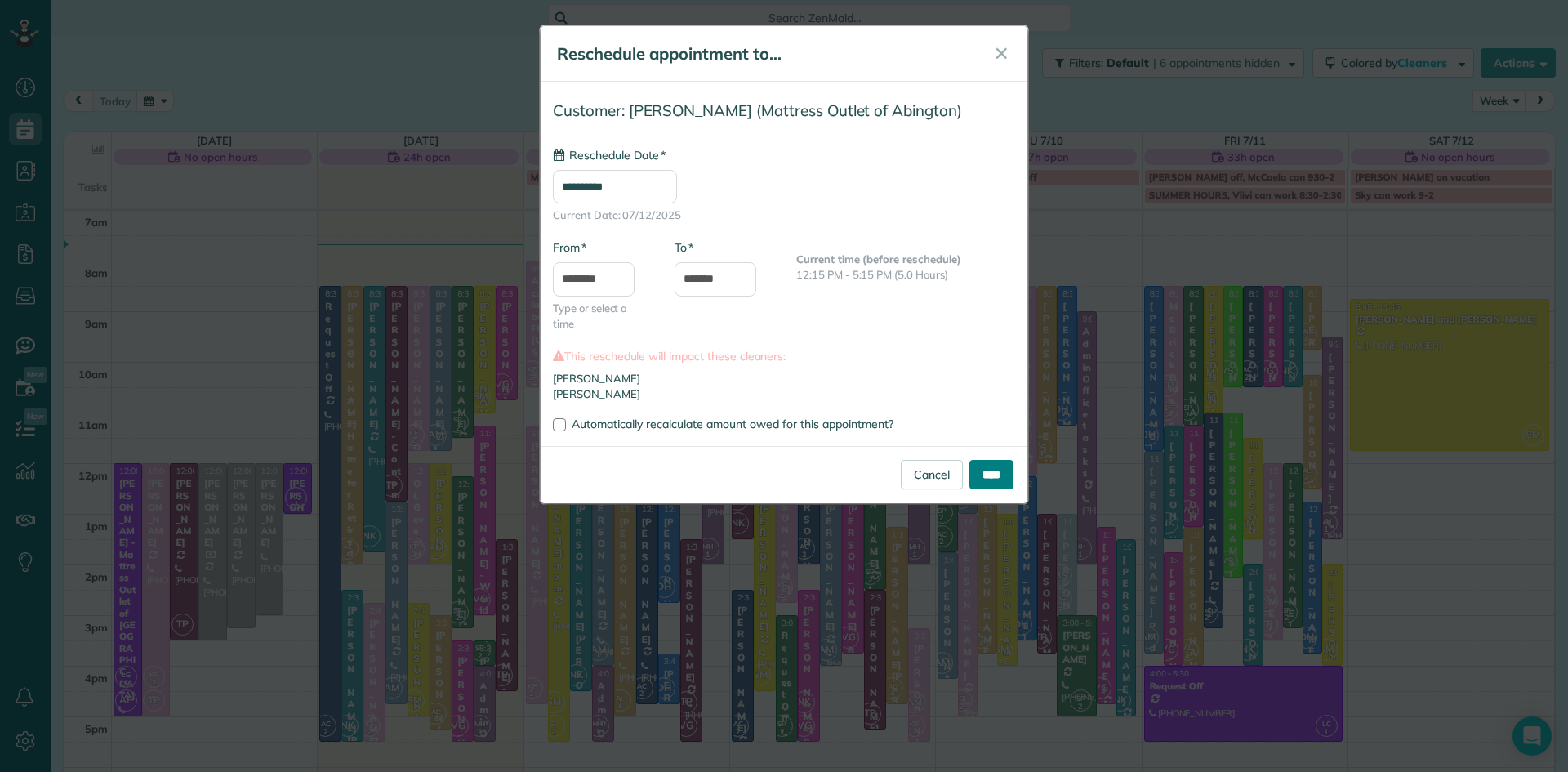 click on "****" at bounding box center (991, 475) 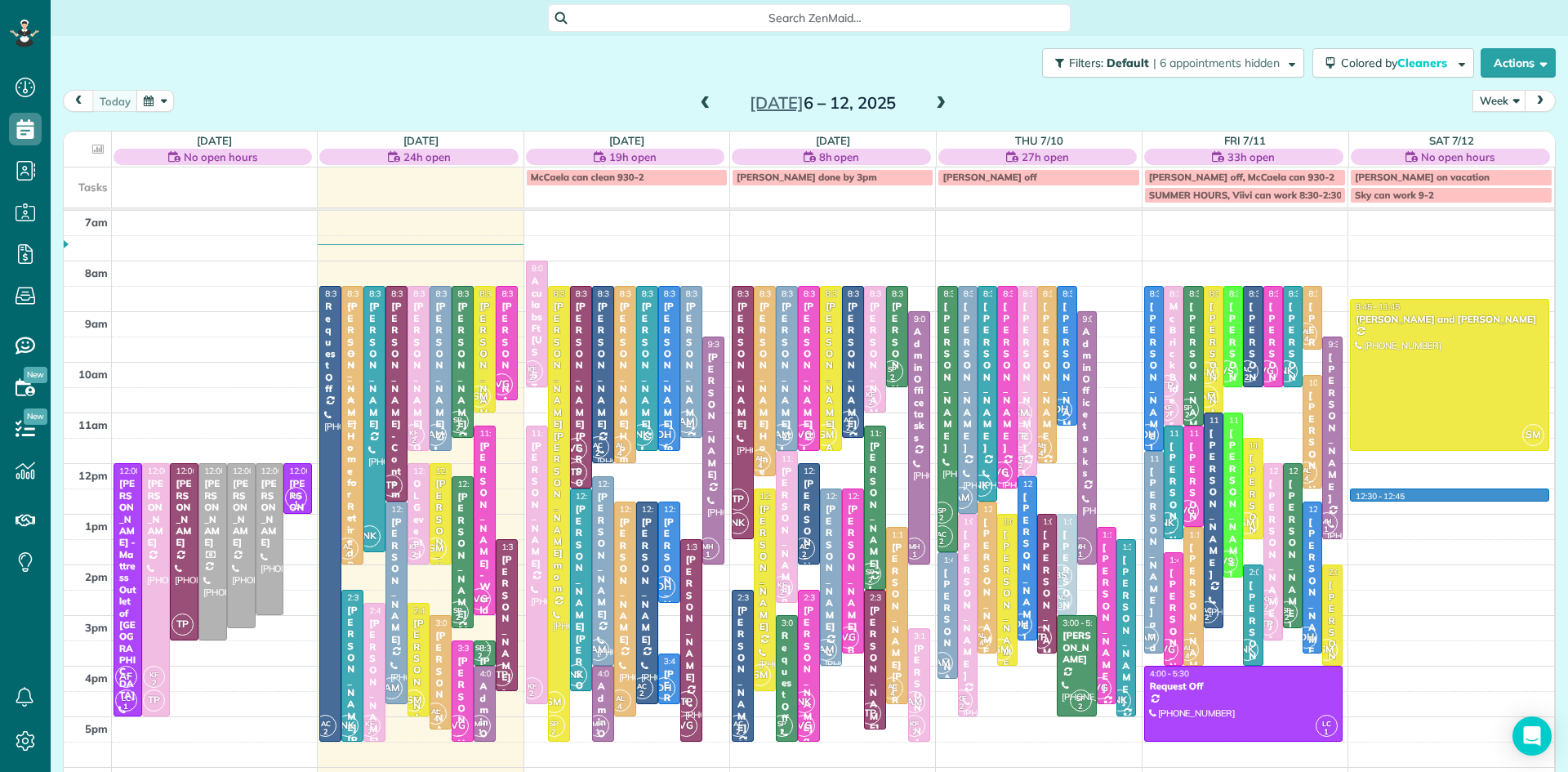 click on "7am 8am 9am 10am 11am 12pm 1pm 2pm 3pm 4pm 5pm 6pm 7pm 8pm AF LC 1 12:00 - 5:00 Vic Patalano - Mattress Outlet of Abington (215) 307-1535 1636 Patricia Avenue Willow Grove, PA 19090 KF 2 TP 12:00 - 5:00 Dominique Lueckenhoff (267) 229-4030 32 Woodside Lane New Hope, PA 18938 TP 12:00 - 3:30 Samantha Shiell (972) 251-9541 2729 River Road New Hope, PA 18938 12:00 - 3:30 Kathie Jankauskas (215) 860-8952 2302 Lakeview Drive Yardley, PA 19067 12:00 - 3:15 Claire Smith (215) 518-0454 1063 Almshouse Road Warrington, PA 18976 12:00 - 3:00 Brenda Baxter (267) 467-9292 138 Dale Road Willow Grove, PA 19090 LC 1 12:00 - 1:00 Debra Forman - Debra Forman Law Offices (609) 397-9333 19 Church Street Lambertville, NJ 08530 AC 2 8:30 - 5:30 Request Off (215) 370-7993 1560 Russett Drive Warminster, PA 18974 AL 4 8:30 - 2:00 Regina Coeli Home for Retired Priests - behind Archbishop Wood (610) 586-8535 685 York Road Warminster, PA 18974 NK 8:30 - 1:45 Amber Kopp (609) 712-0139 16 Crocus Lane Newtown, PA 18940 TP 8:30 - 12:45 KF 2" at bounding box center [808, 564] 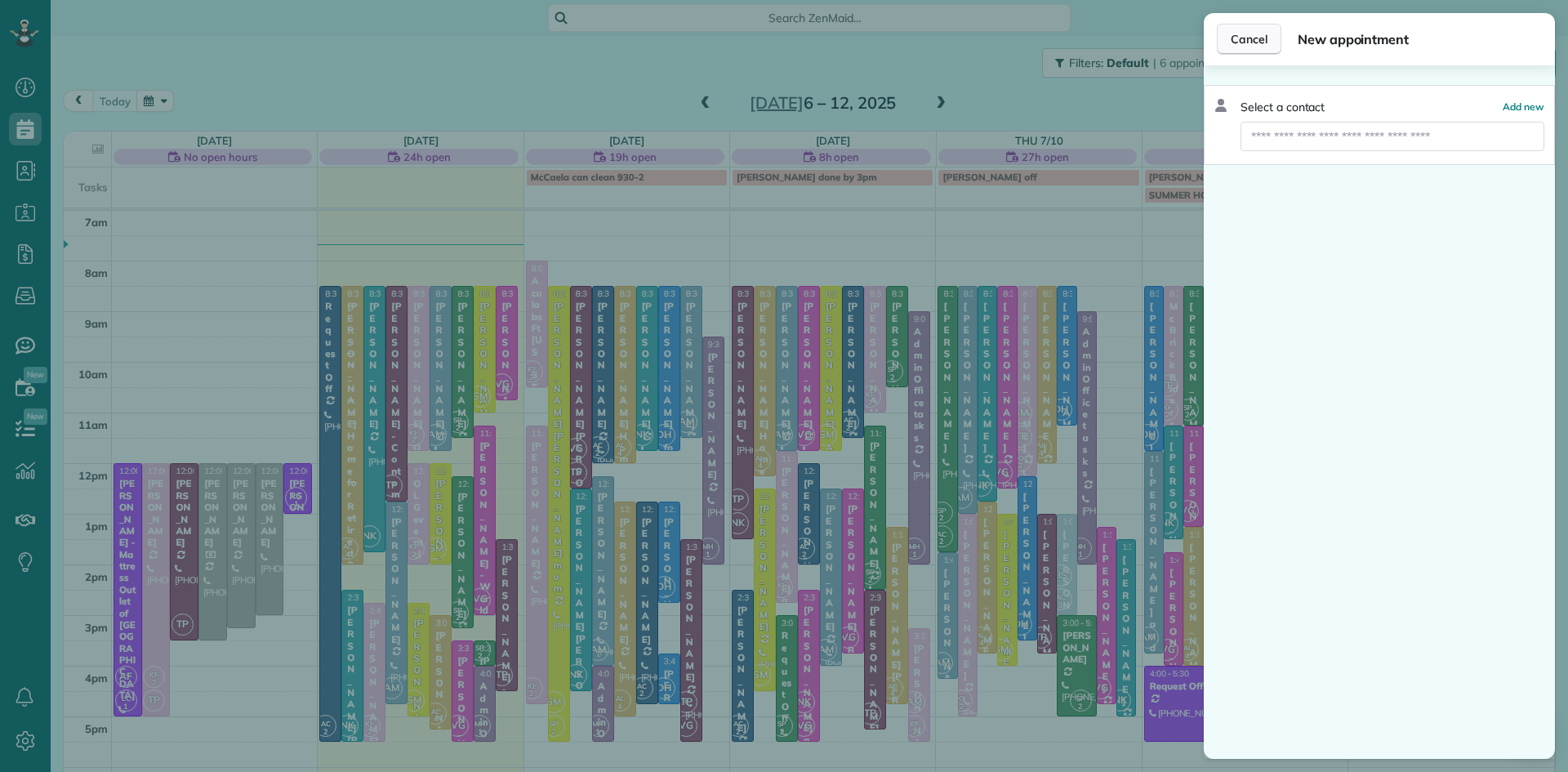 click on "Cancel" at bounding box center [1249, 39] 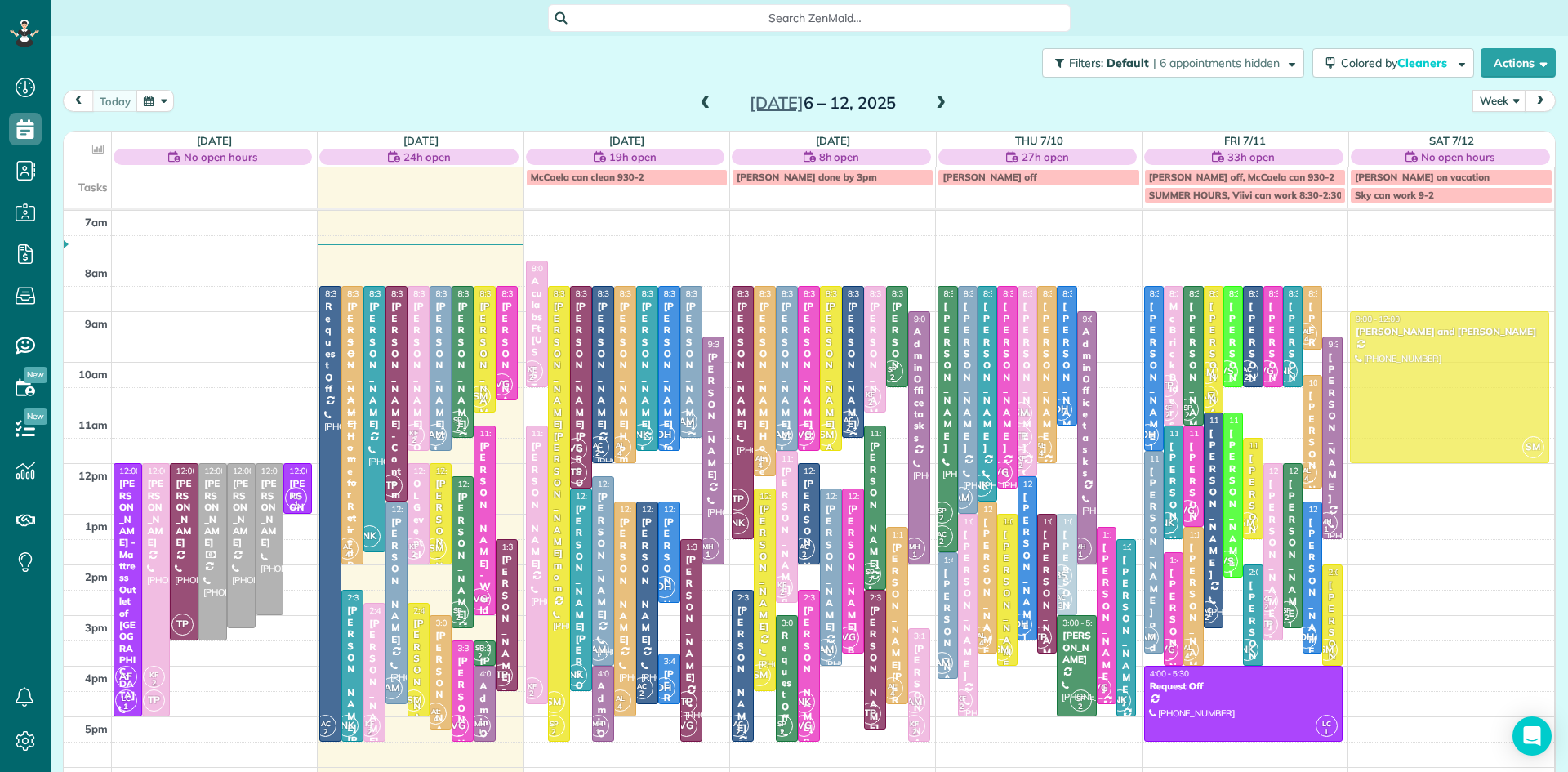 drag, startPoint x: 1429, startPoint y: 313, endPoint x: 1435, endPoint y: 324, distance: 12.529964 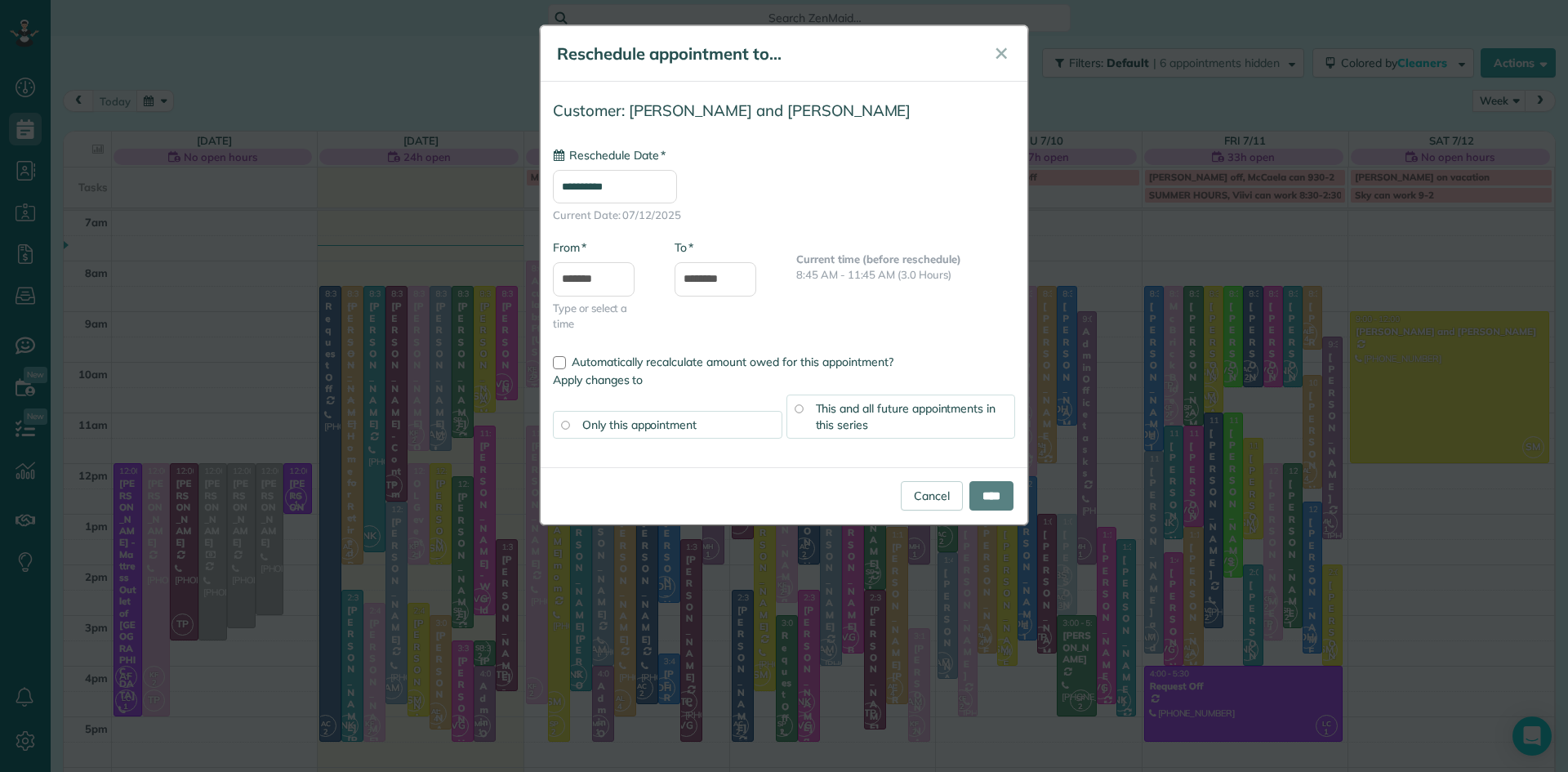 type on "**********" 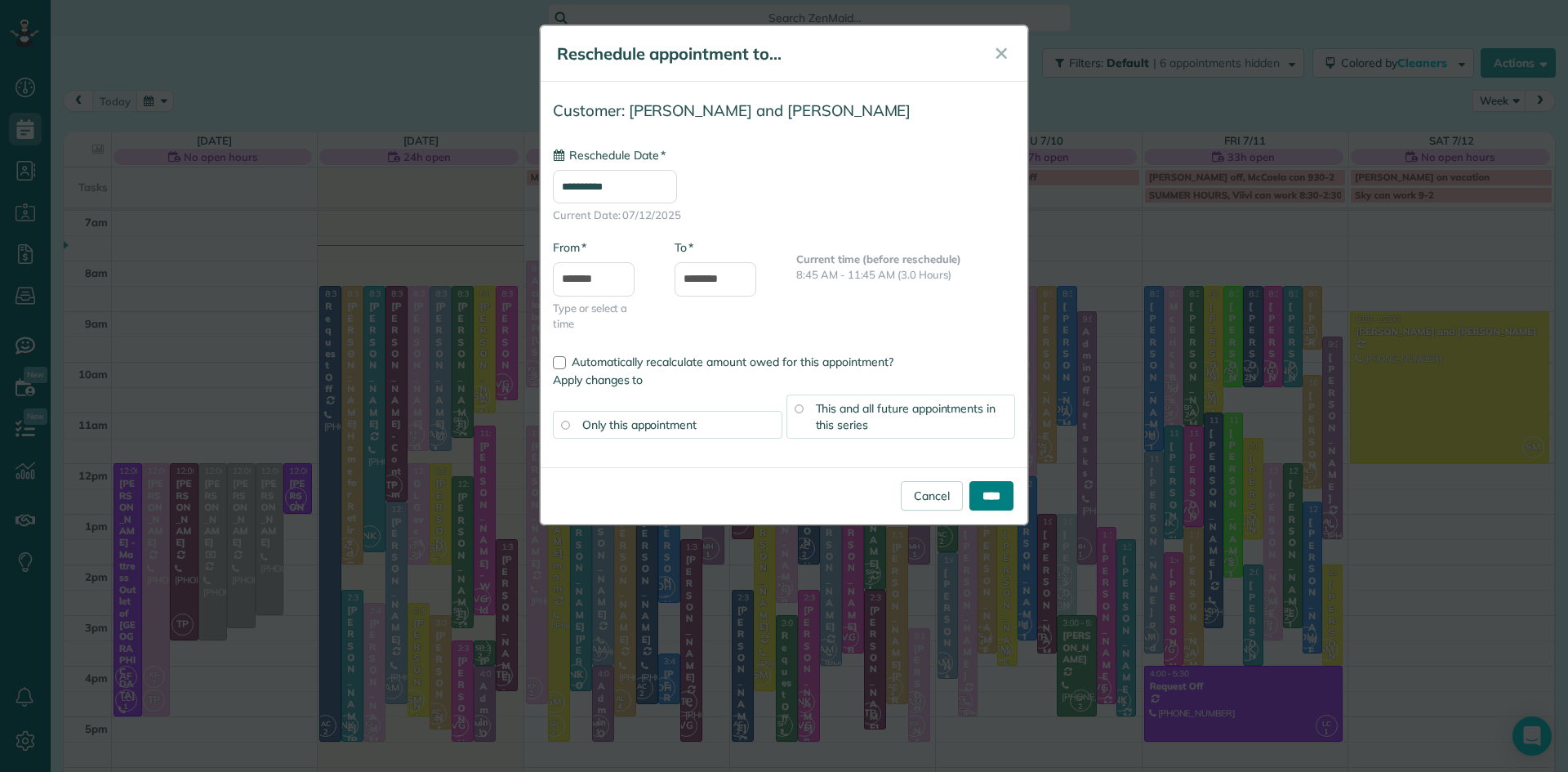 click on "****" at bounding box center (991, 496) 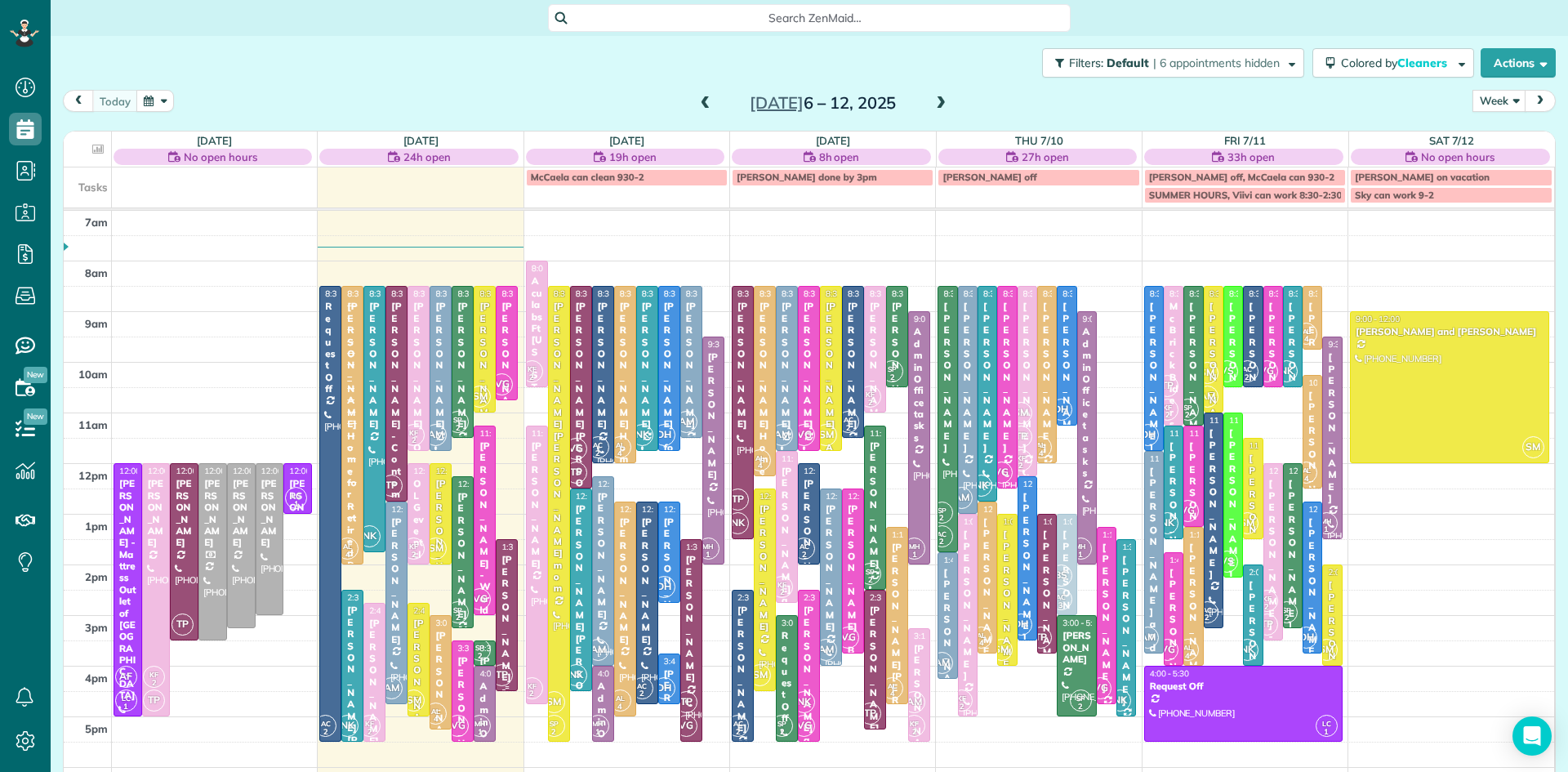 click on "Robert Suskey - Our Lady Of Good Council Roman Catholic Church" at bounding box center [506, 718] 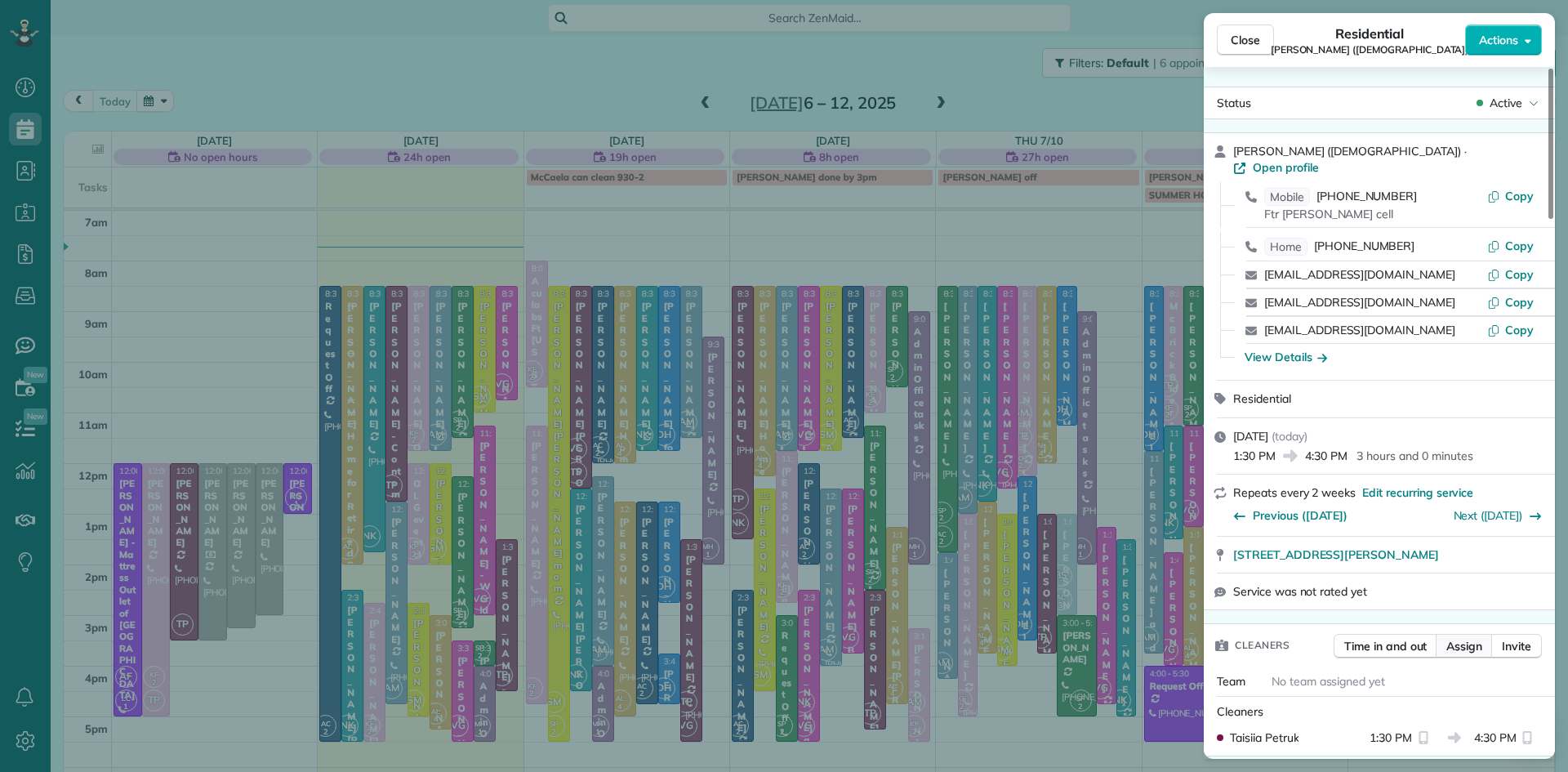 click on "Assign" at bounding box center [1464, 646] 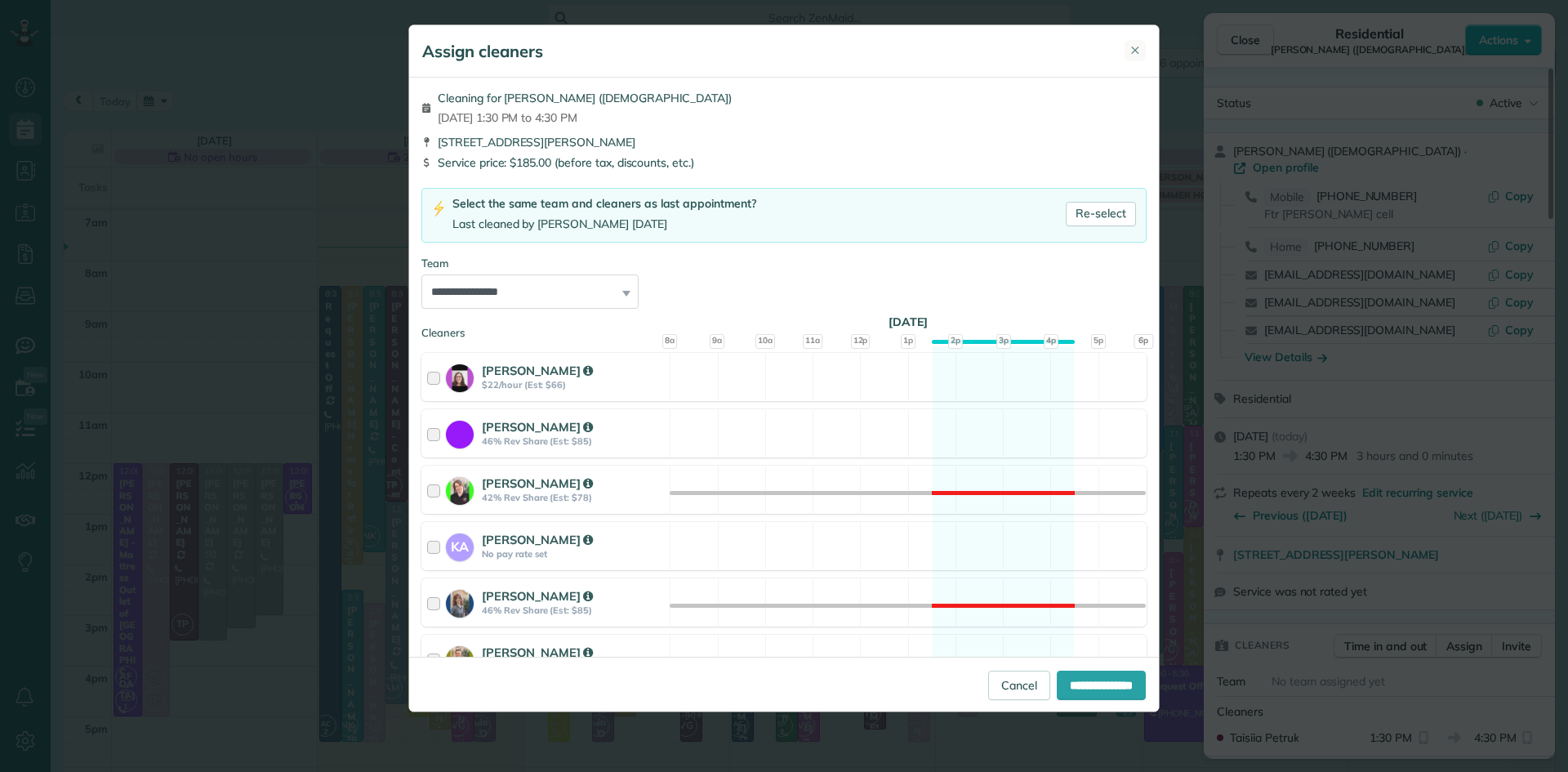 click on "✕" at bounding box center [1135, 50] 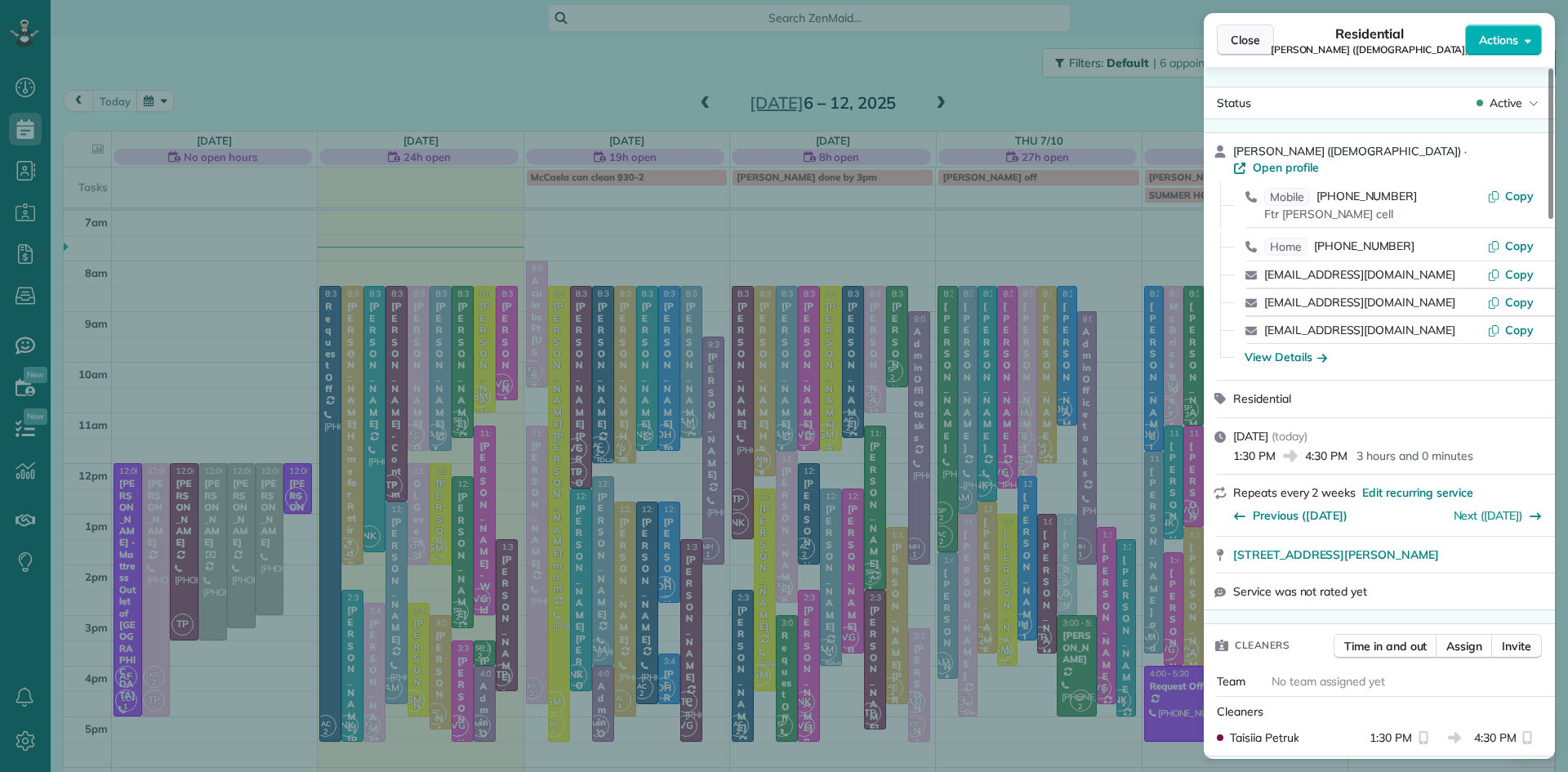 click on "Close" at bounding box center (1245, 40) 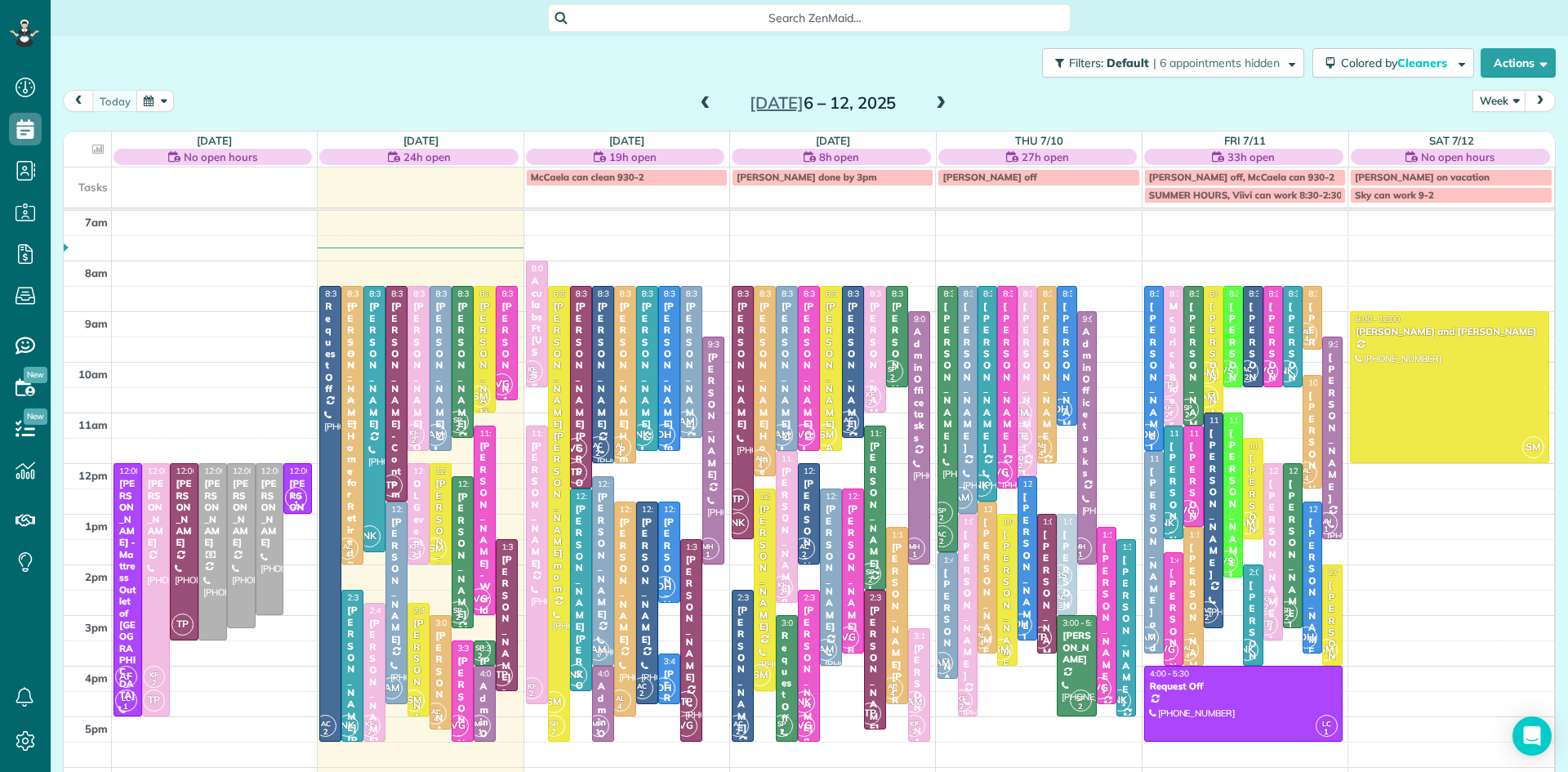 click at bounding box center [484, 349] 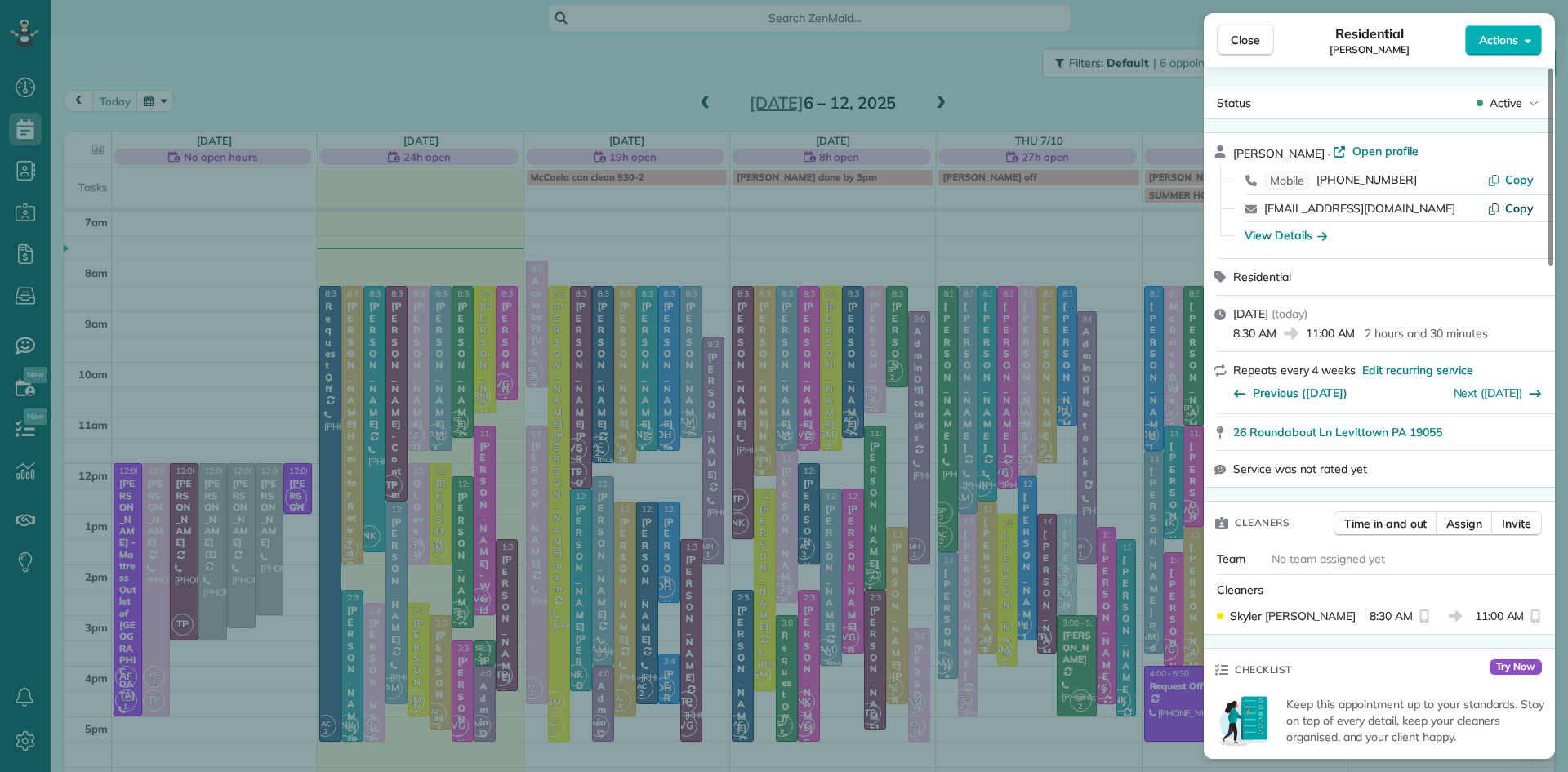 click on "Copy" at bounding box center (1519, 208) 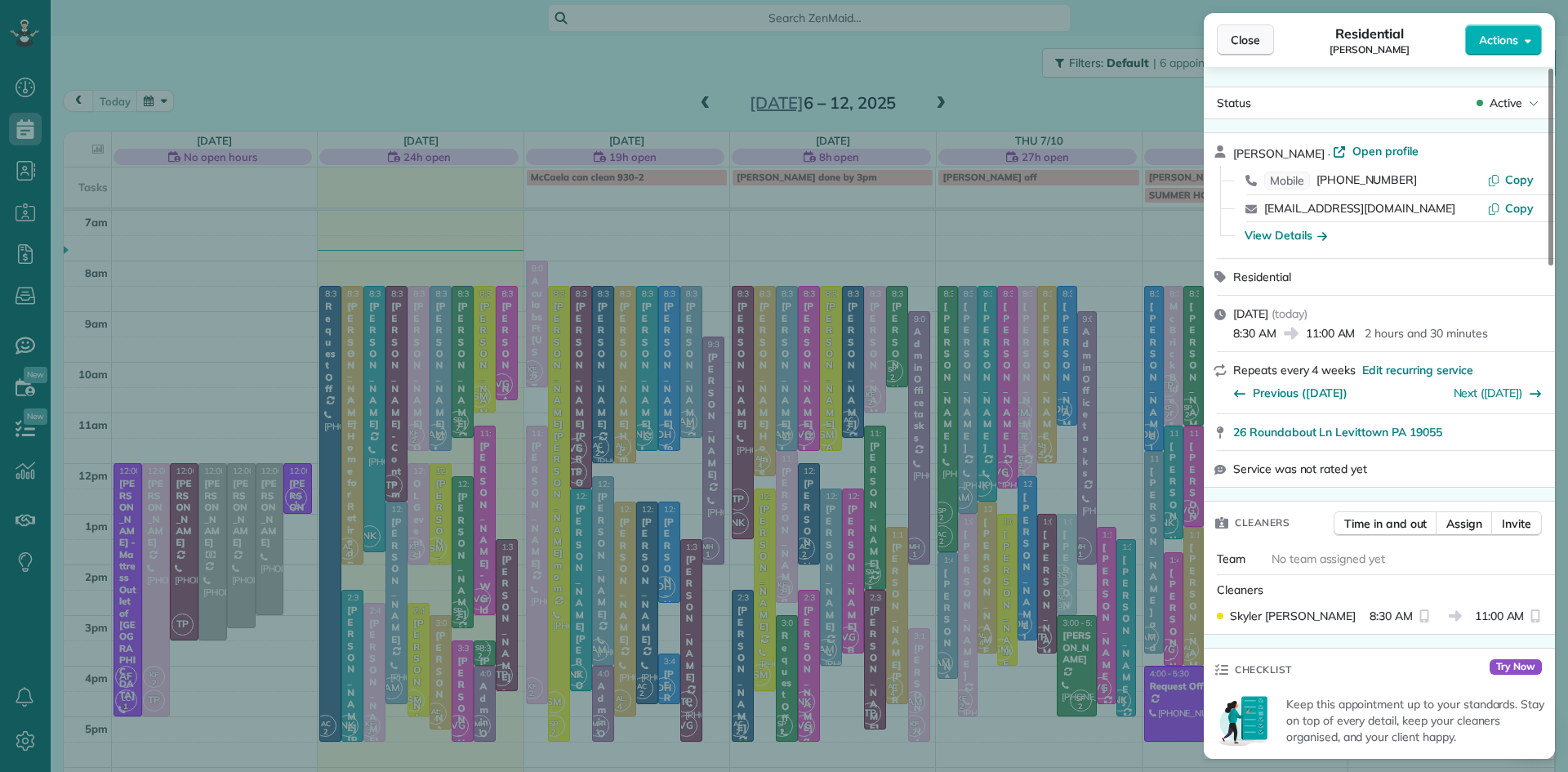click on "Close" at bounding box center (1245, 40) 